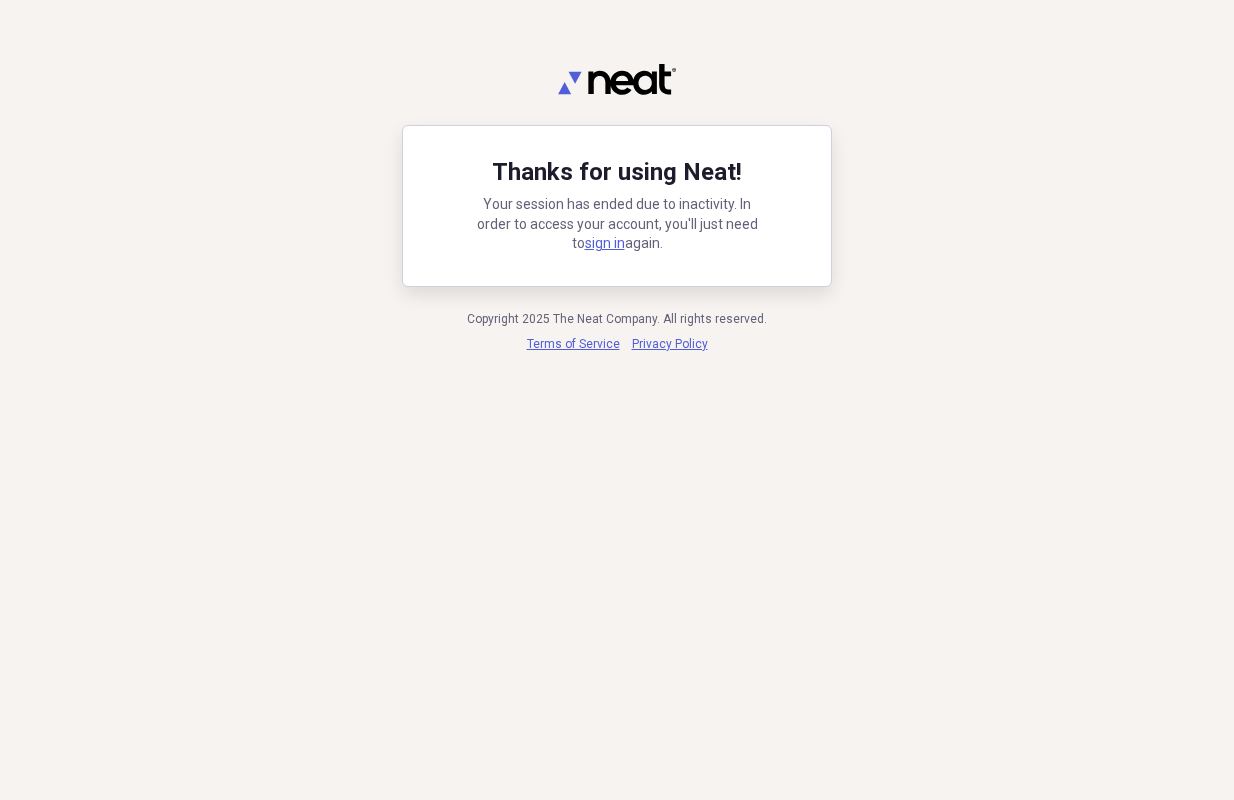 scroll, scrollTop: 0, scrollLeft: 0, axis: both 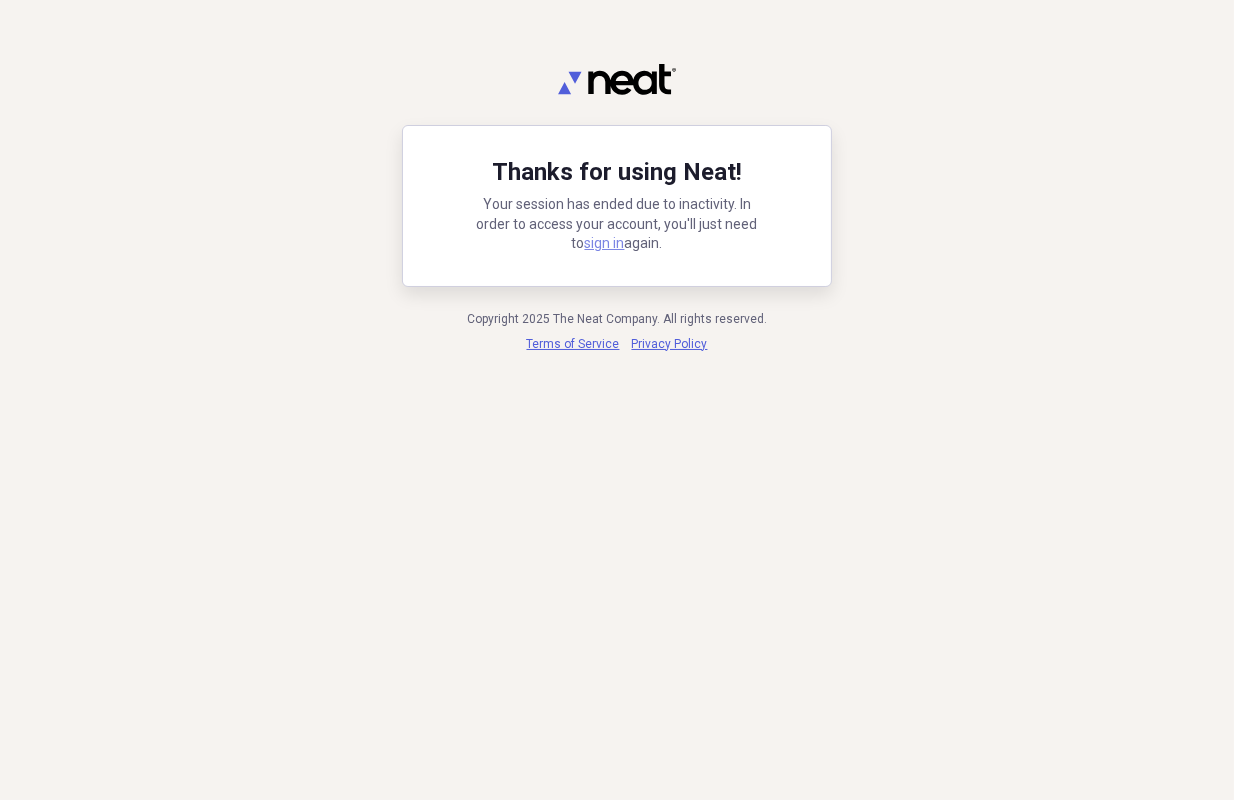 click on "sign in" at bounding box center (605, 243) 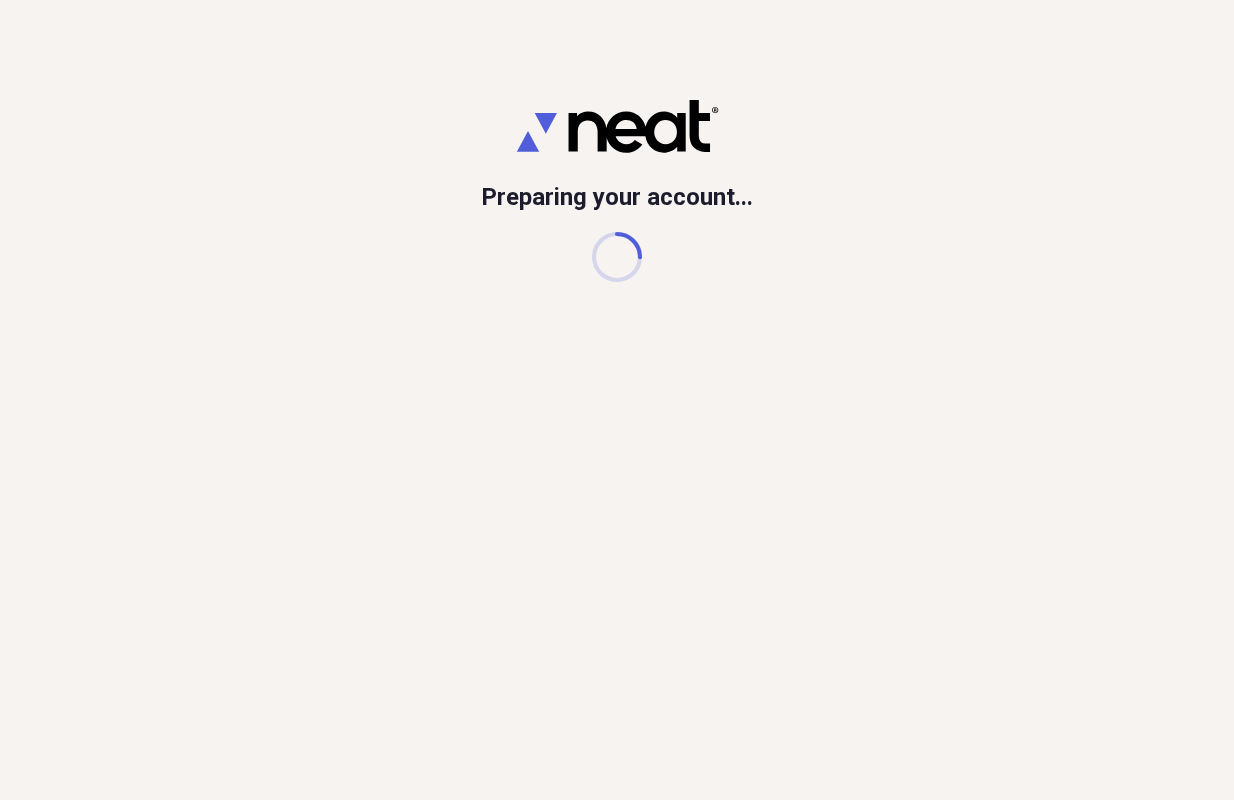 scroll, scrollTop: 0, scrollLeft: 0, axis: both 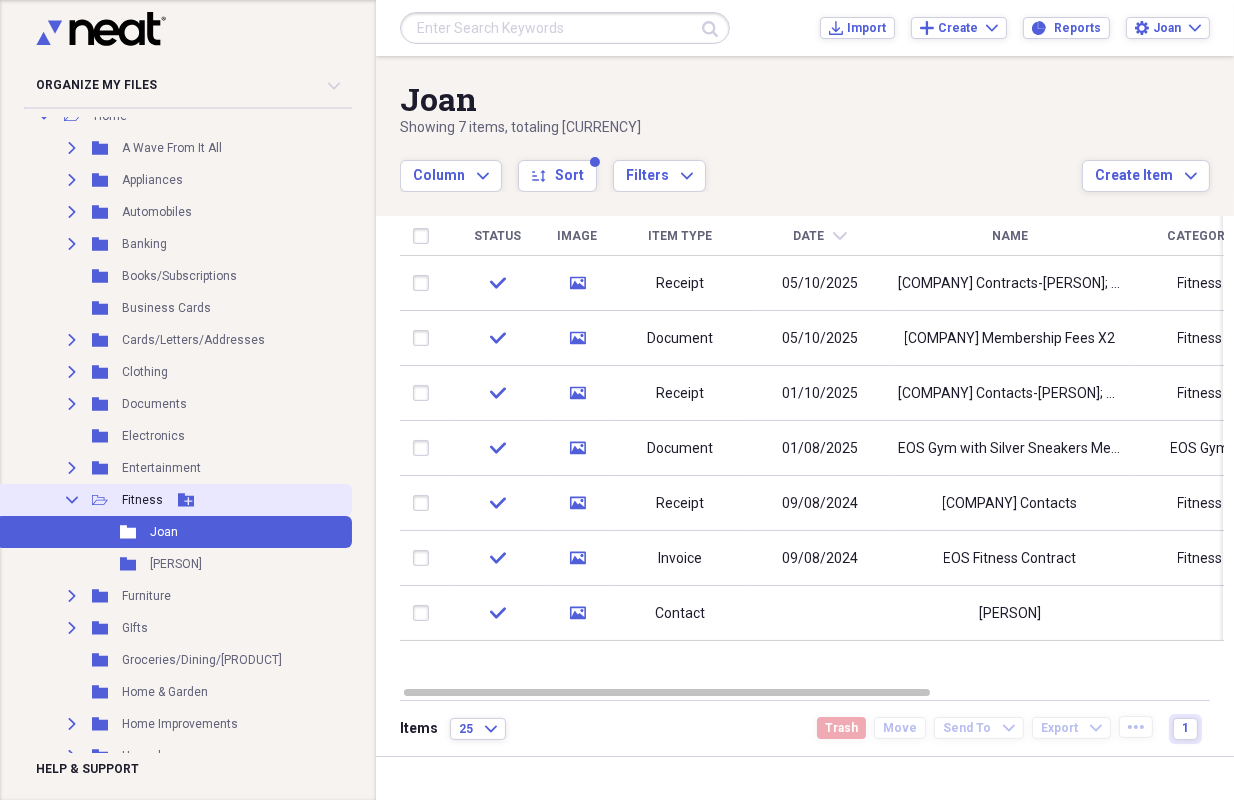 click on "Collapse" 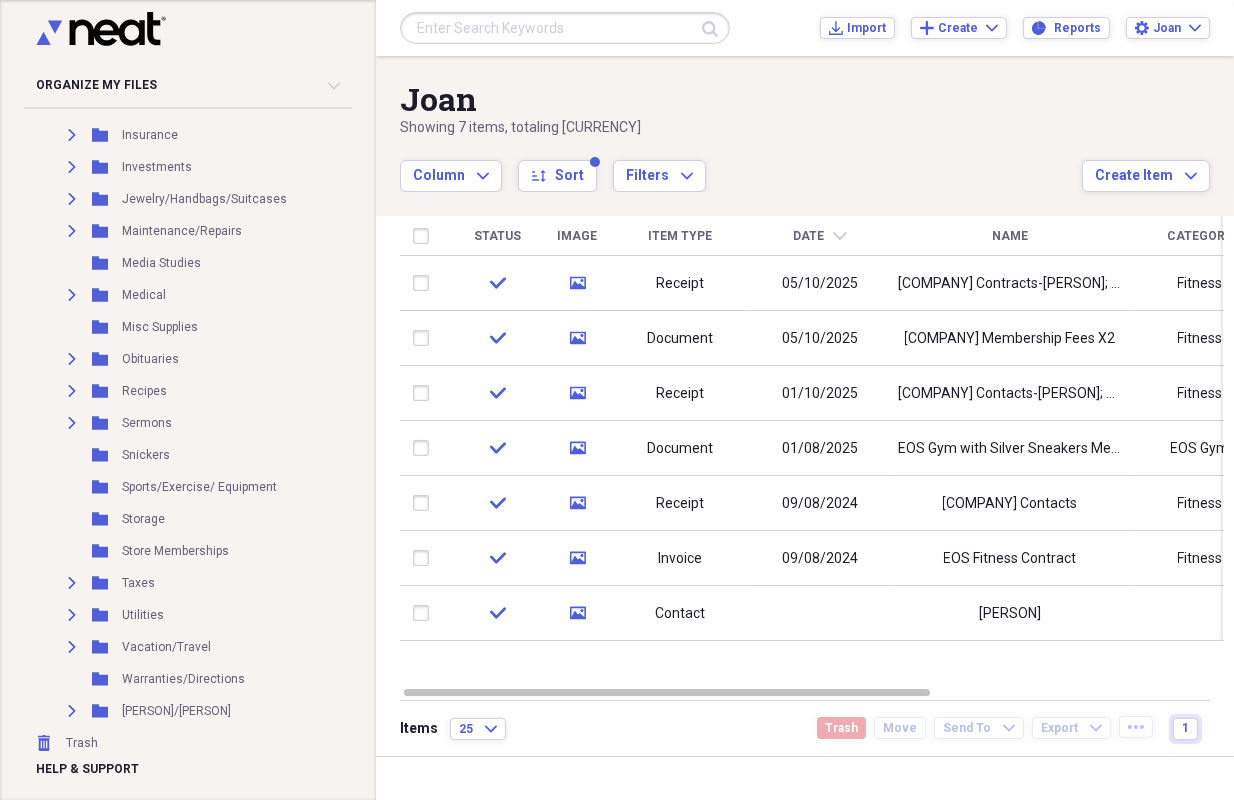 scroll, scrollTop: 861, scrollLeft: 0, axis: vertical 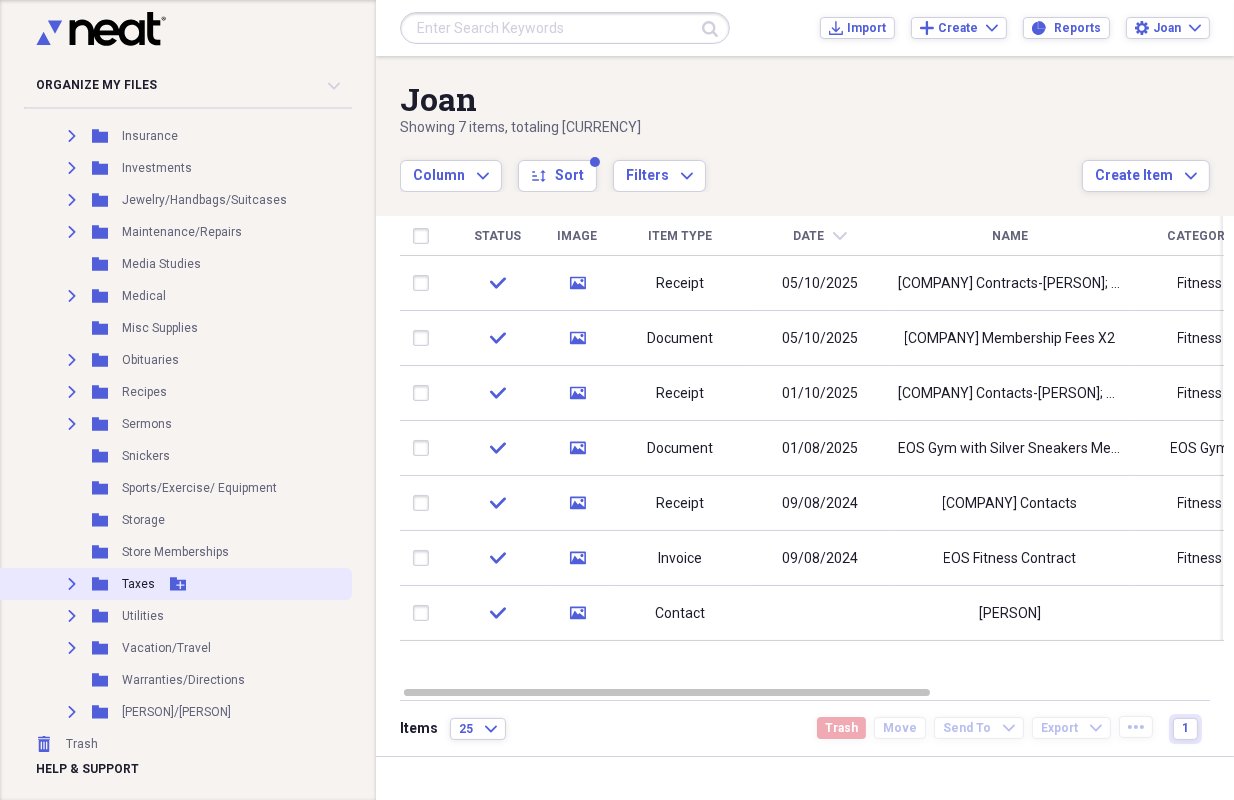 click on "Expand" 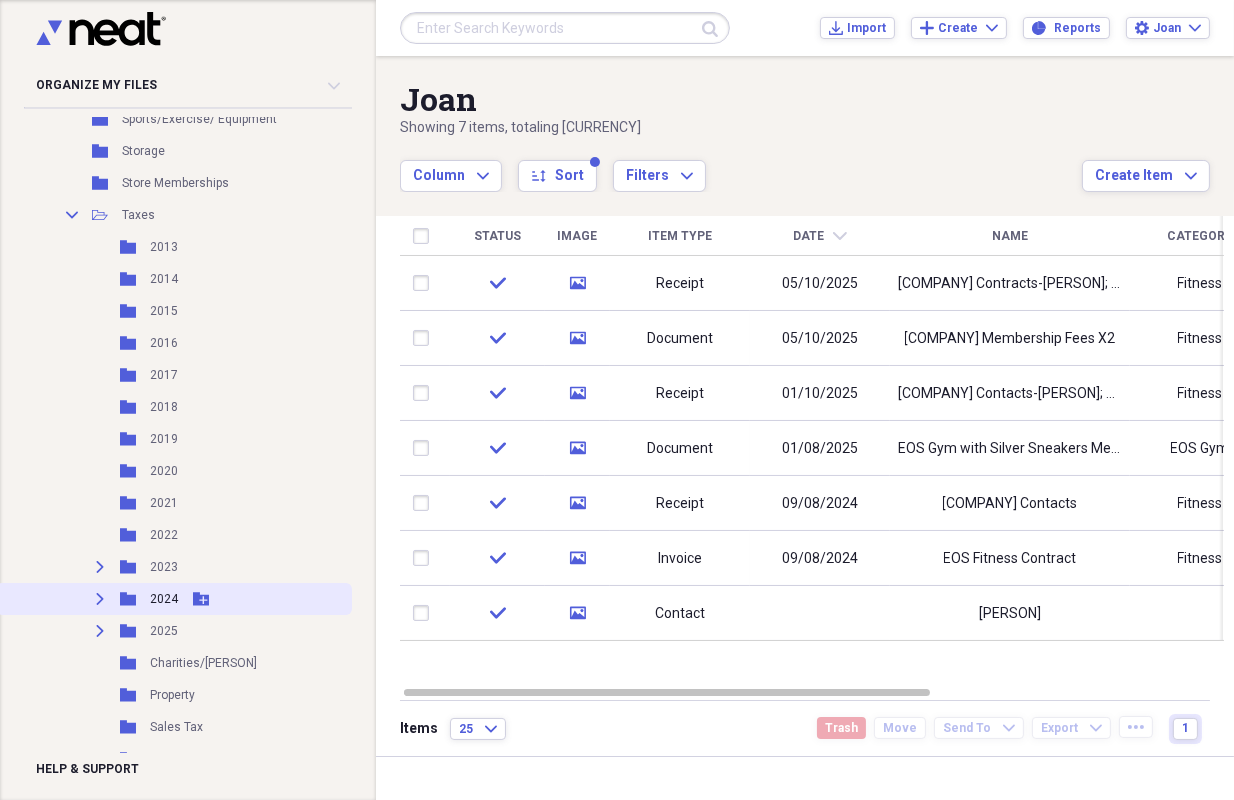 scroll, scrollTop: 1237, scrollLeft: 0, axis: vertical 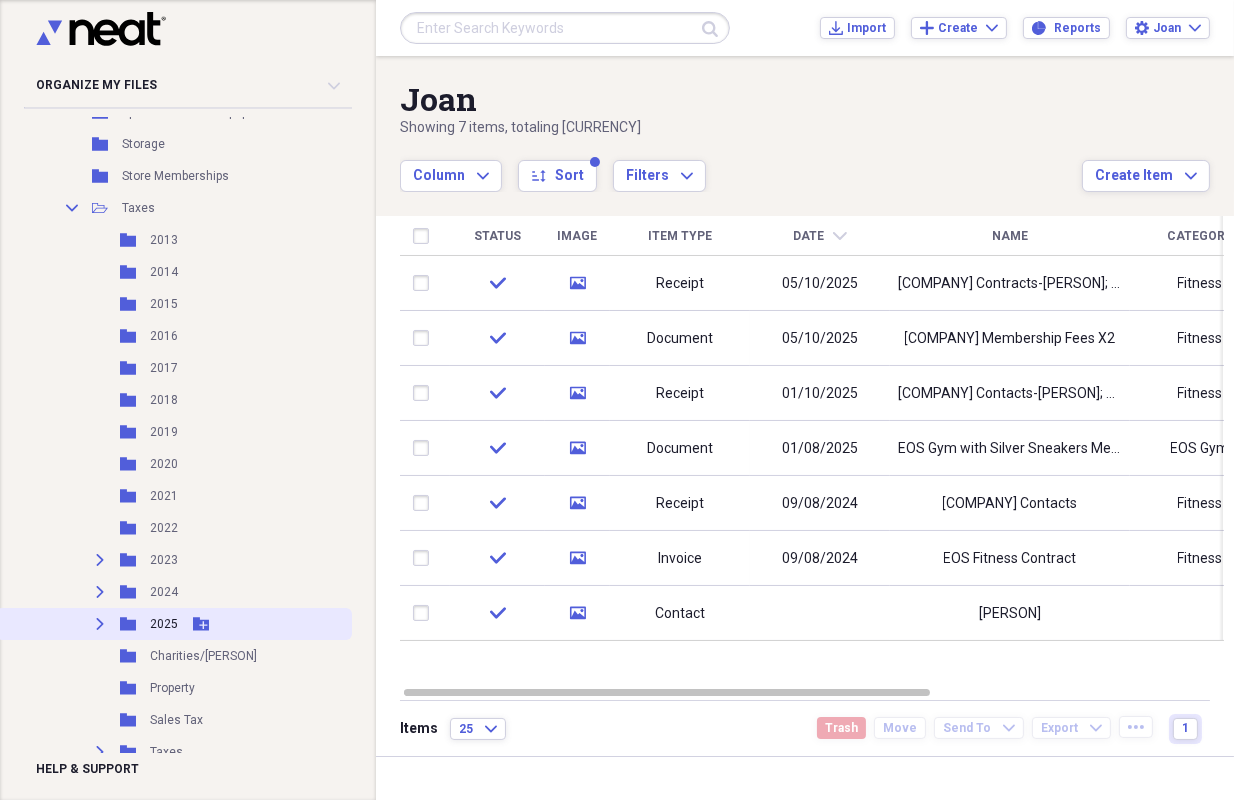 click on "Expand" 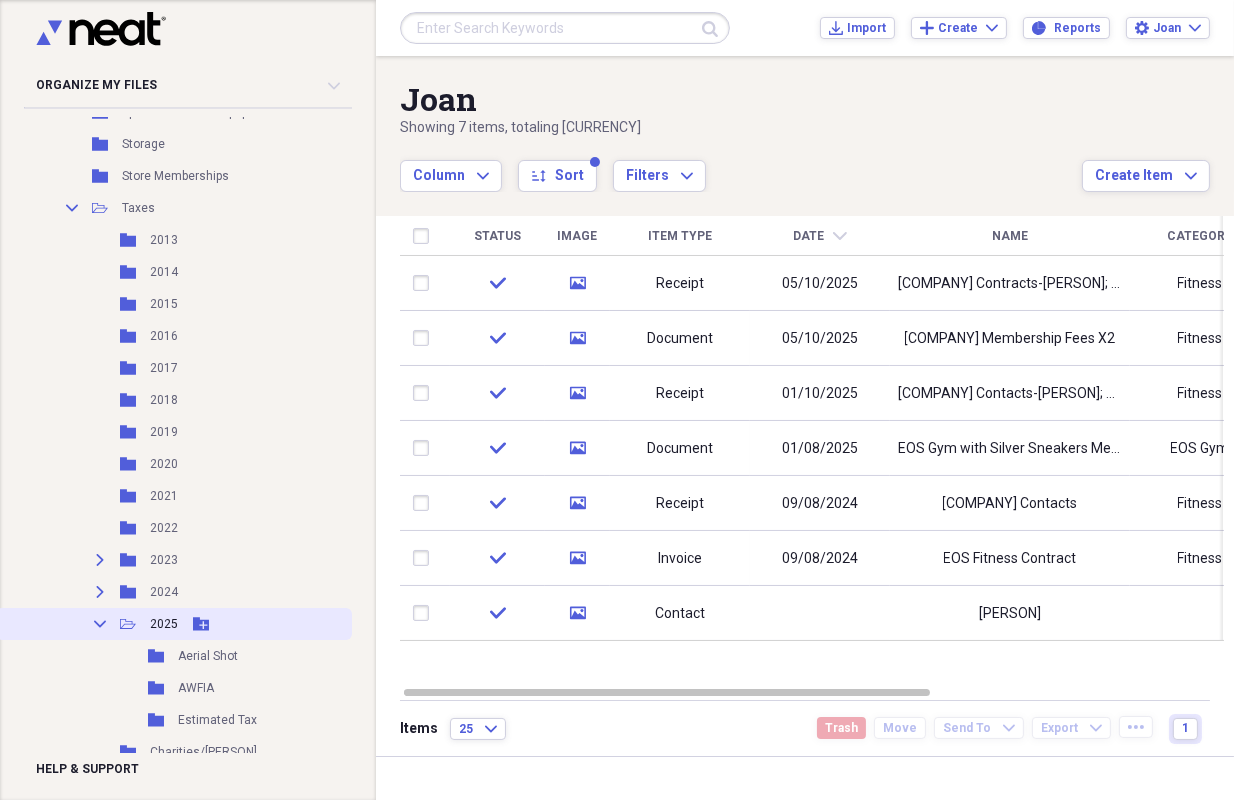 click on "2025" at bounding box center (164, 624) 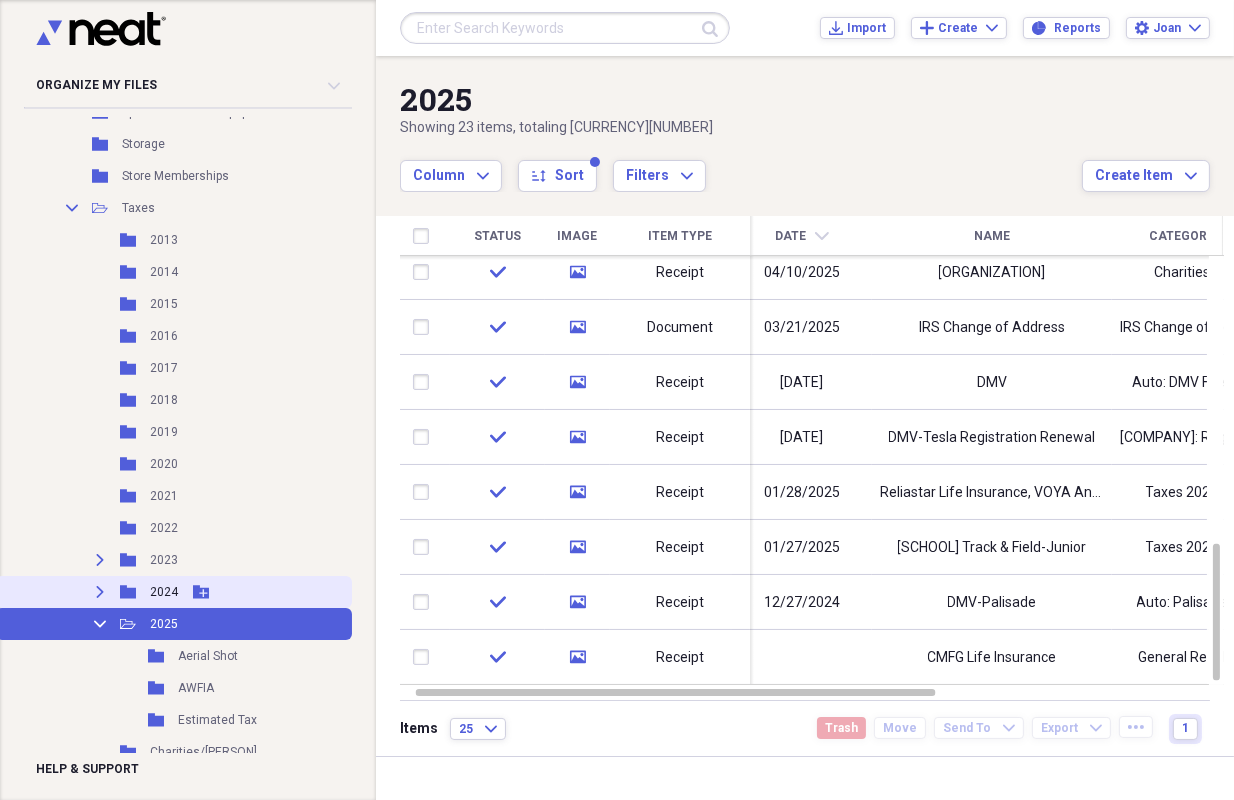 click on "2024" at bounding box center [164, 592] 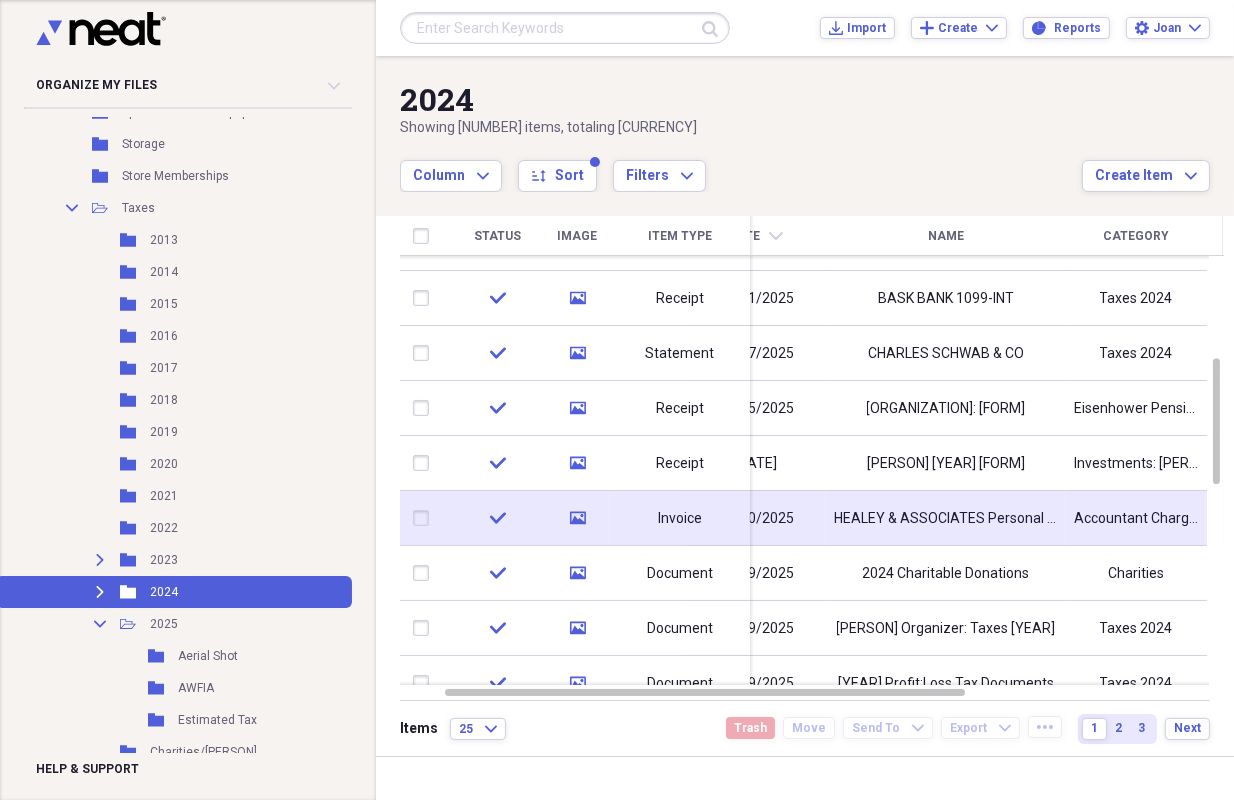 click on "HEALEY & ASSOCIATES Personal Tax Invoice" at bounding box center [946, 519] 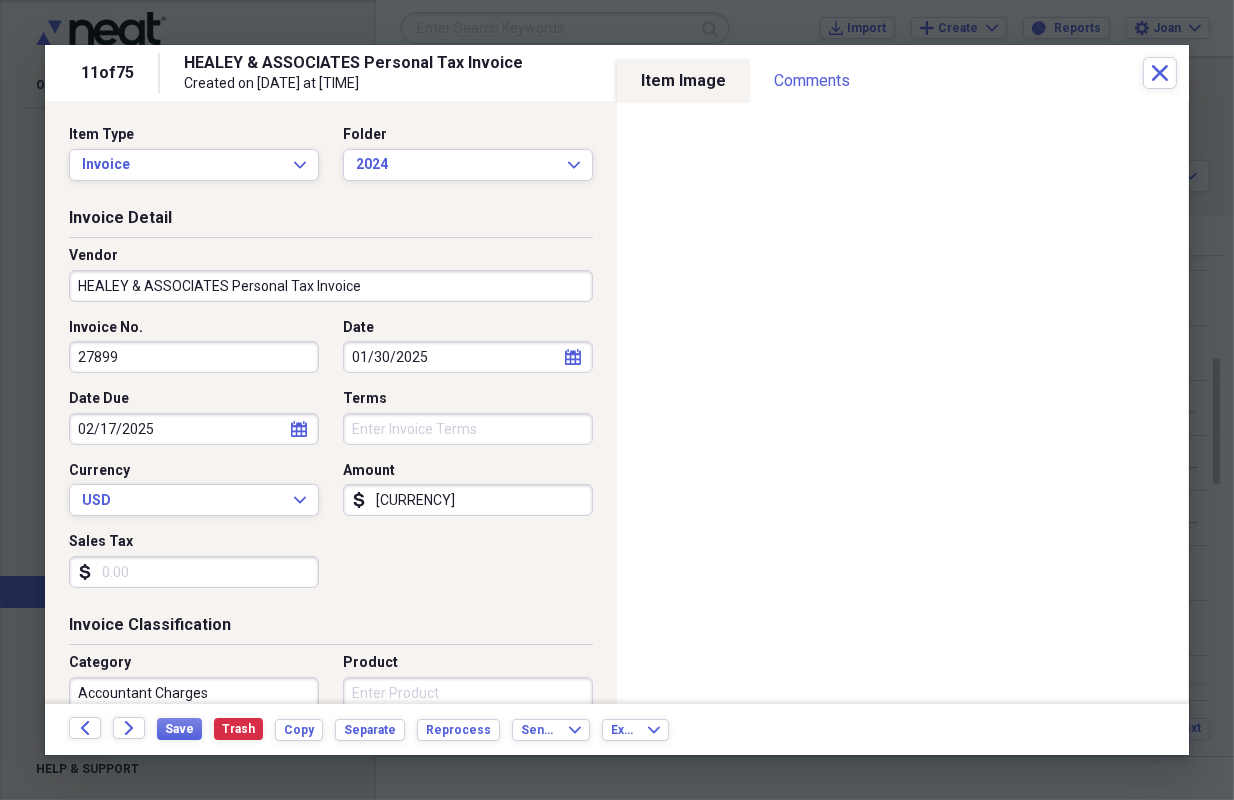 scroll, scrollTop: 1237, scrollLeft: 0, axis: vertical 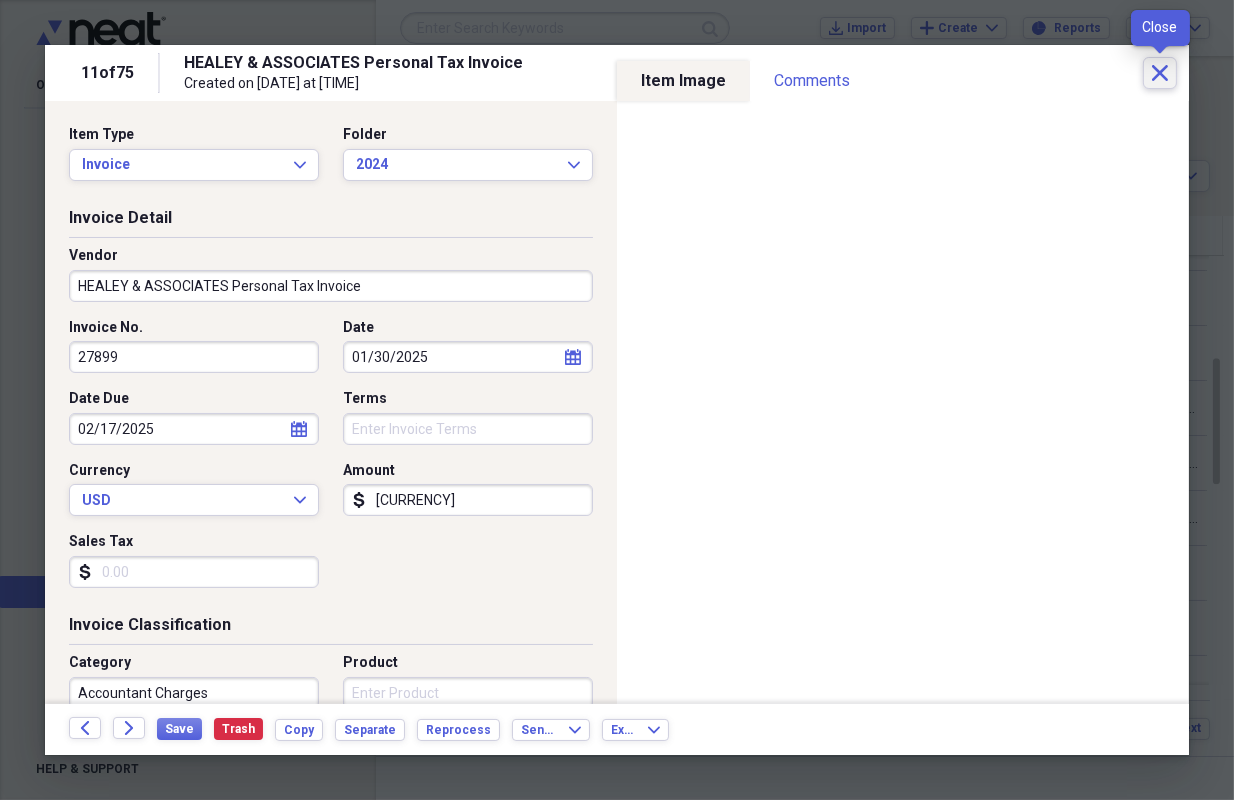 click on "Close" 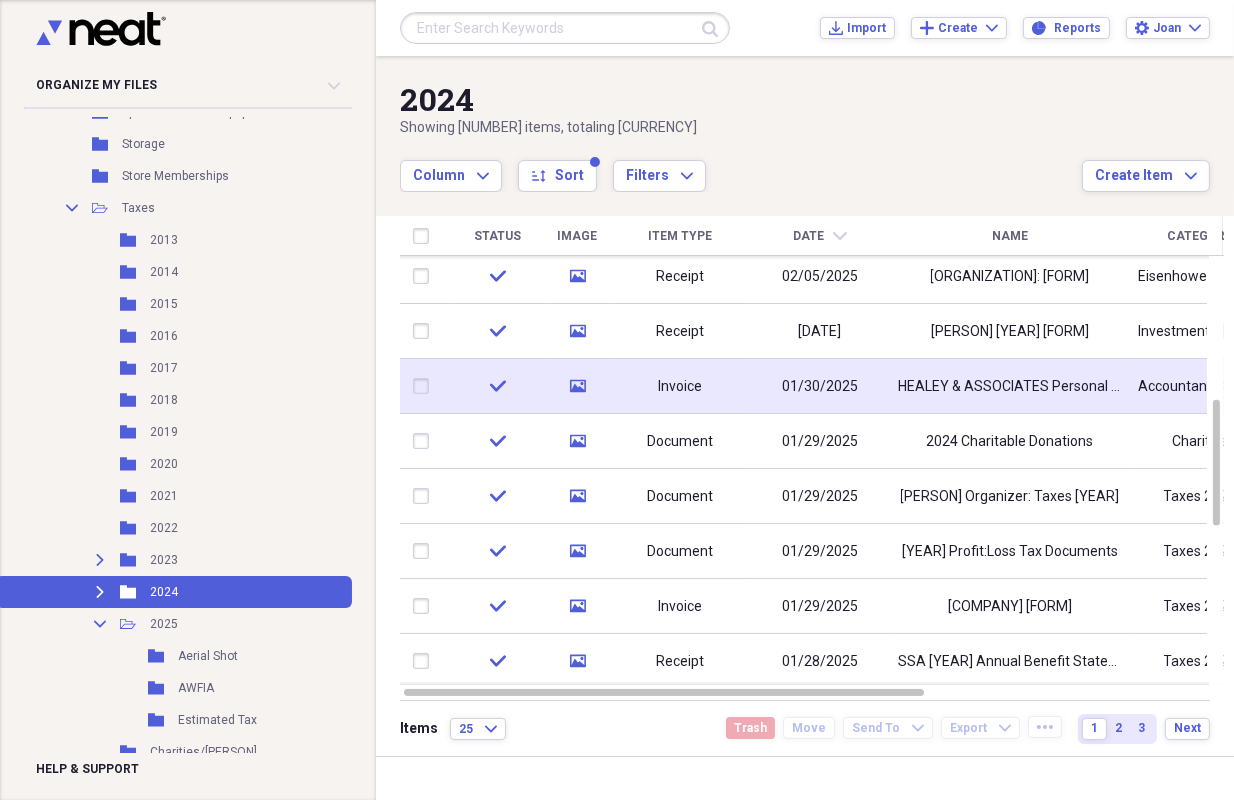 click on "HEALEY & ASSOCIATES Personal Tax Invoice" at bounding box center [1010, 387] 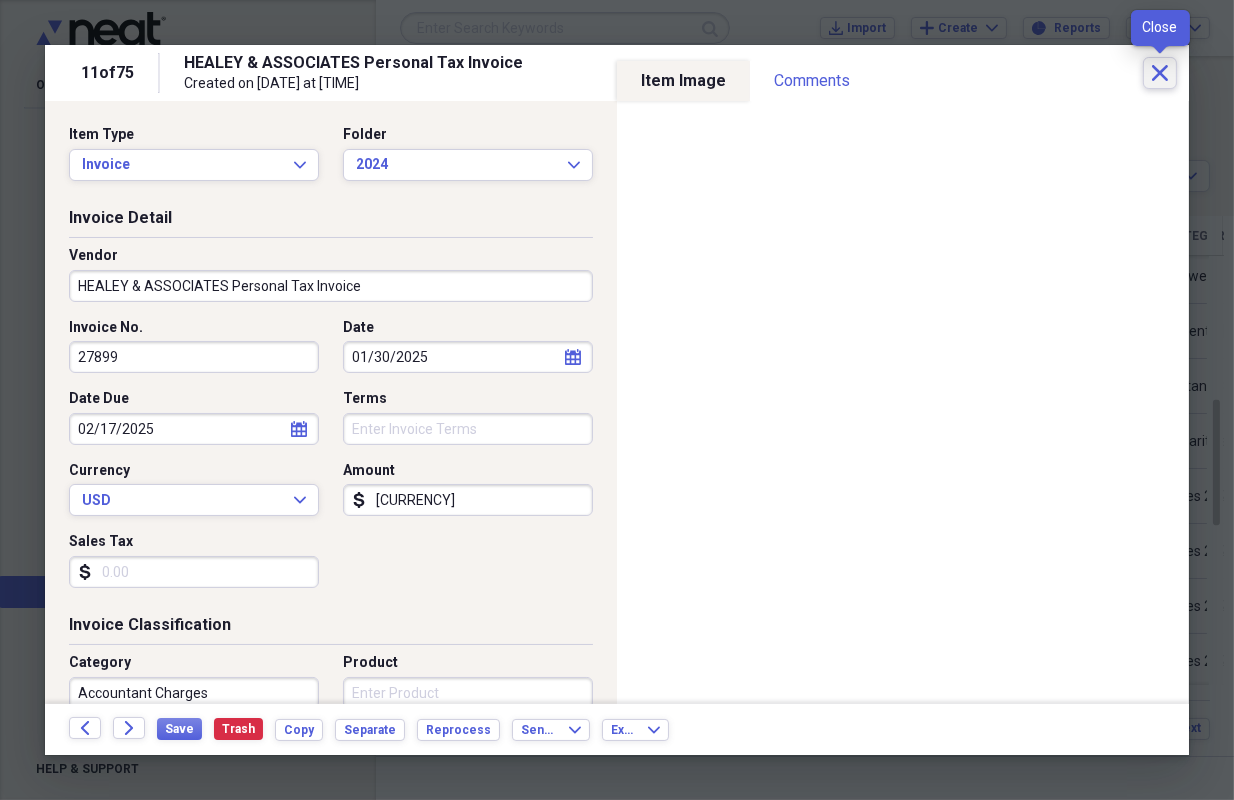 click on "Close" 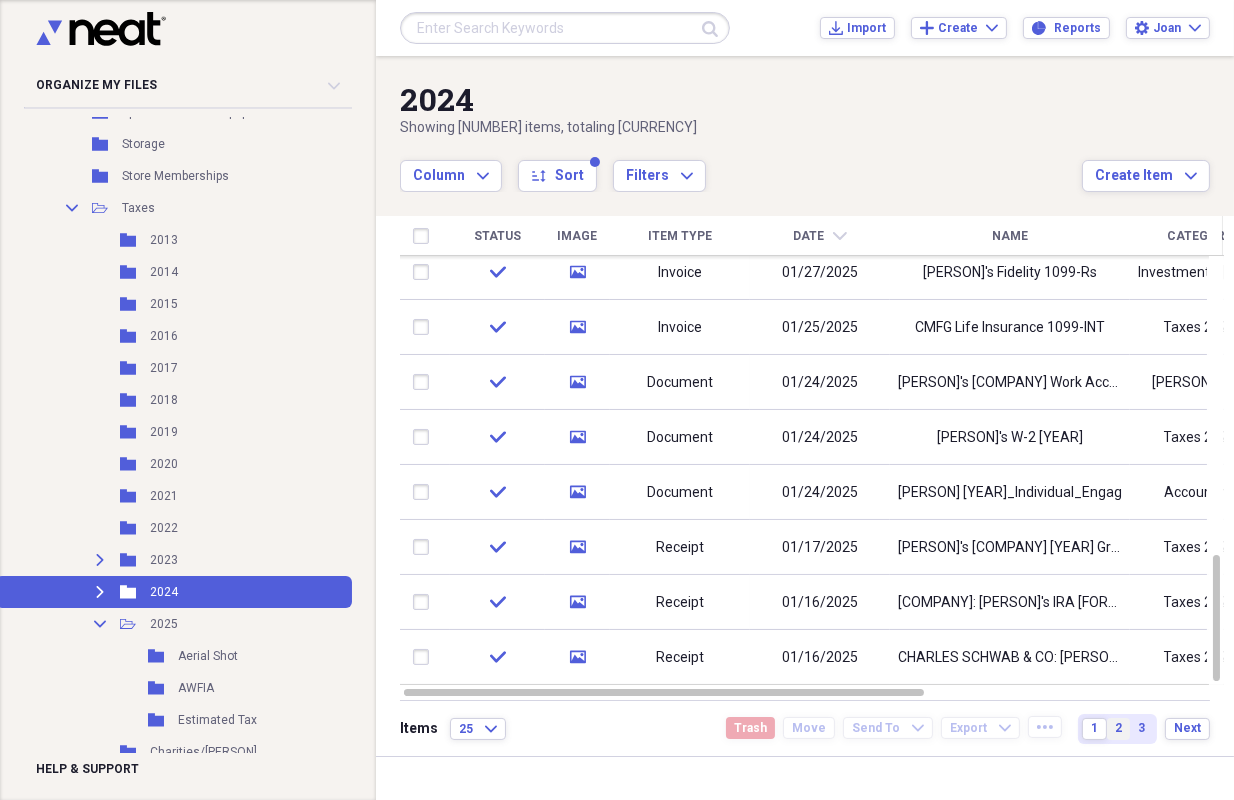 click on "2" at bounding box center [1118, 728] 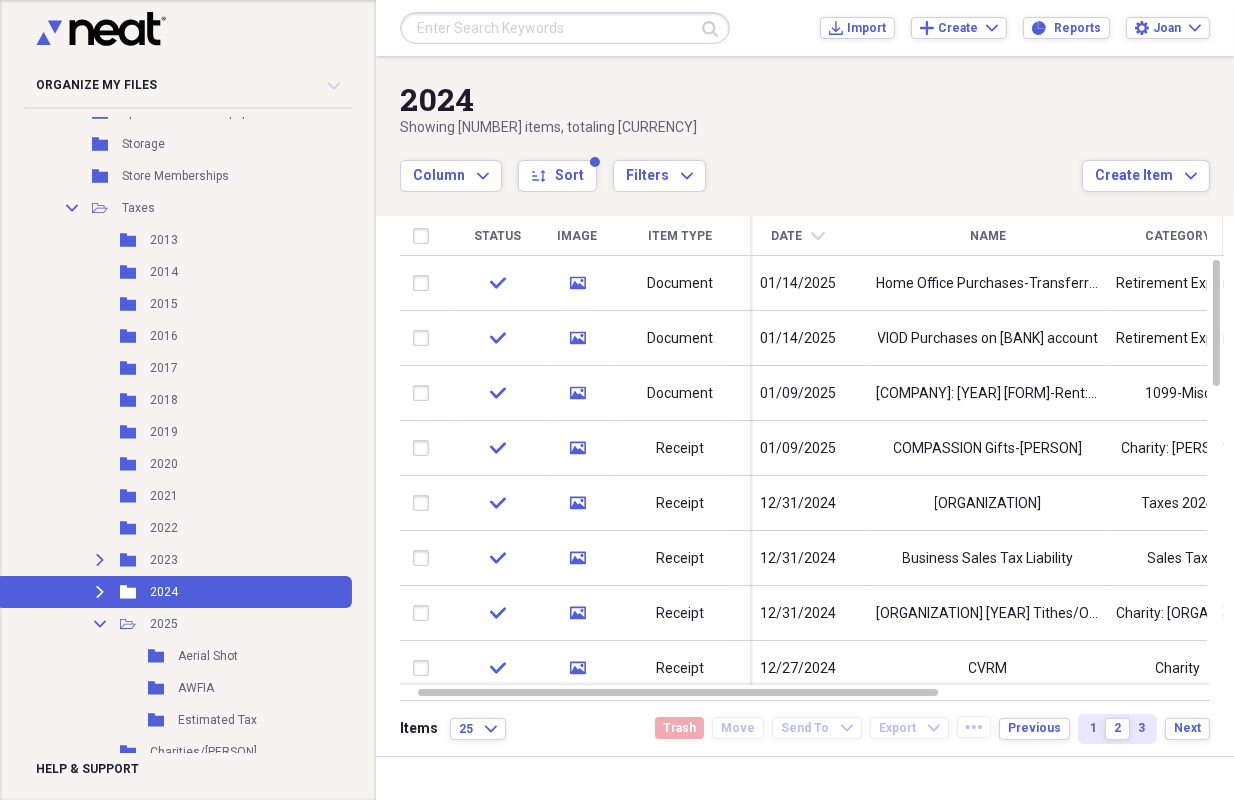 click at bounding box center [565, 28] 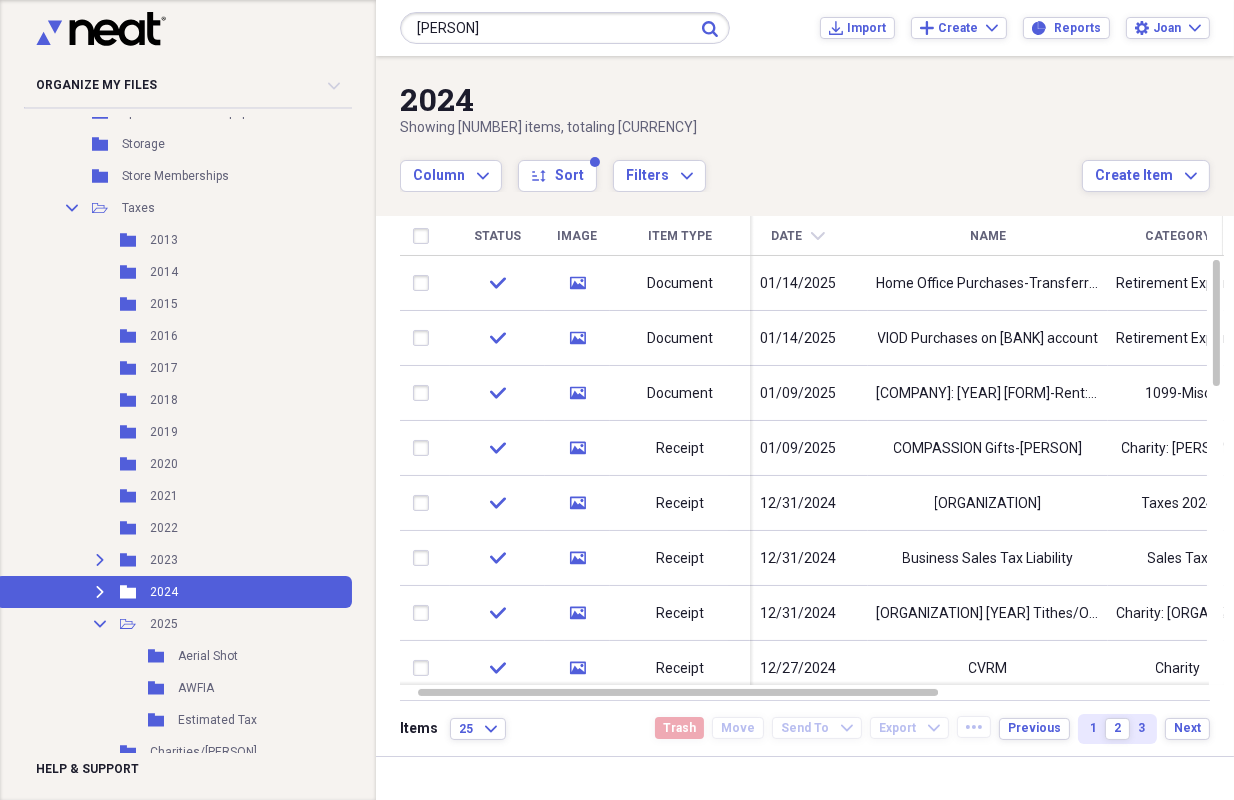 type on "[PERSON]" 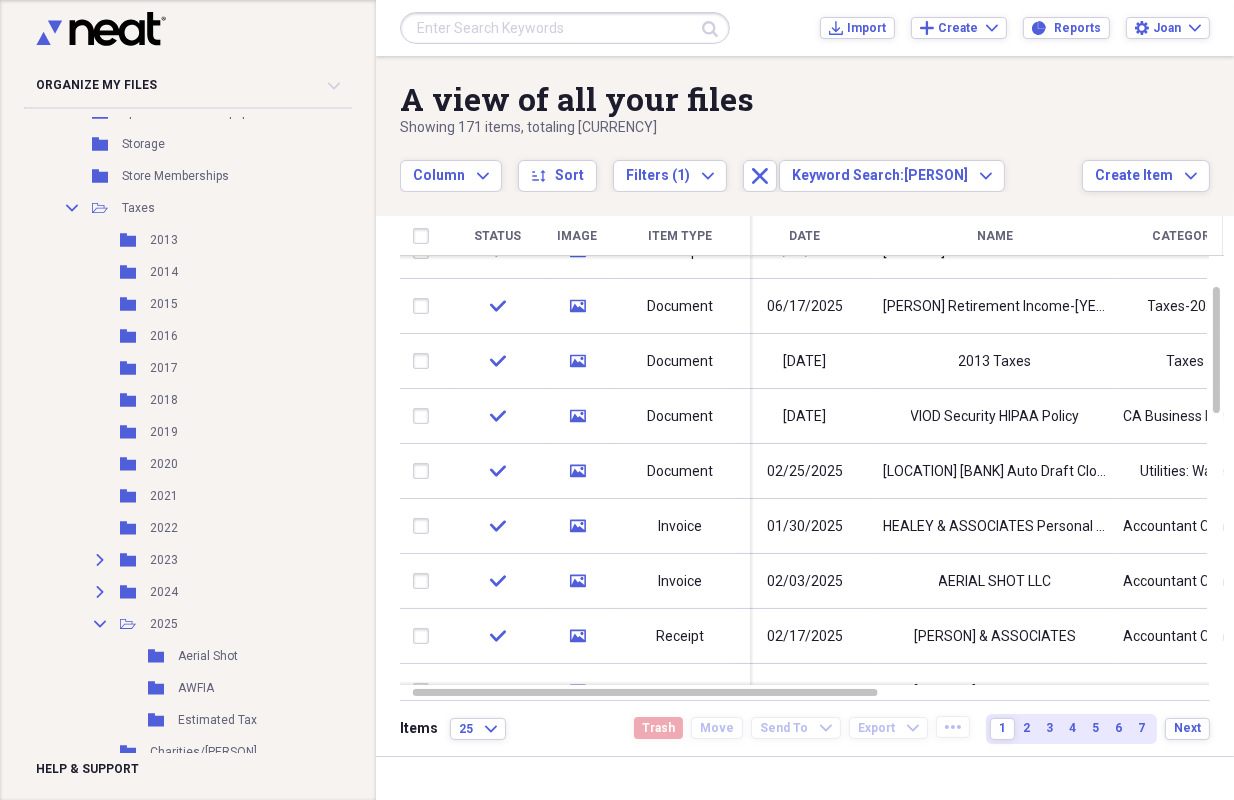 click on "Date" at bounding box center (805, 236) 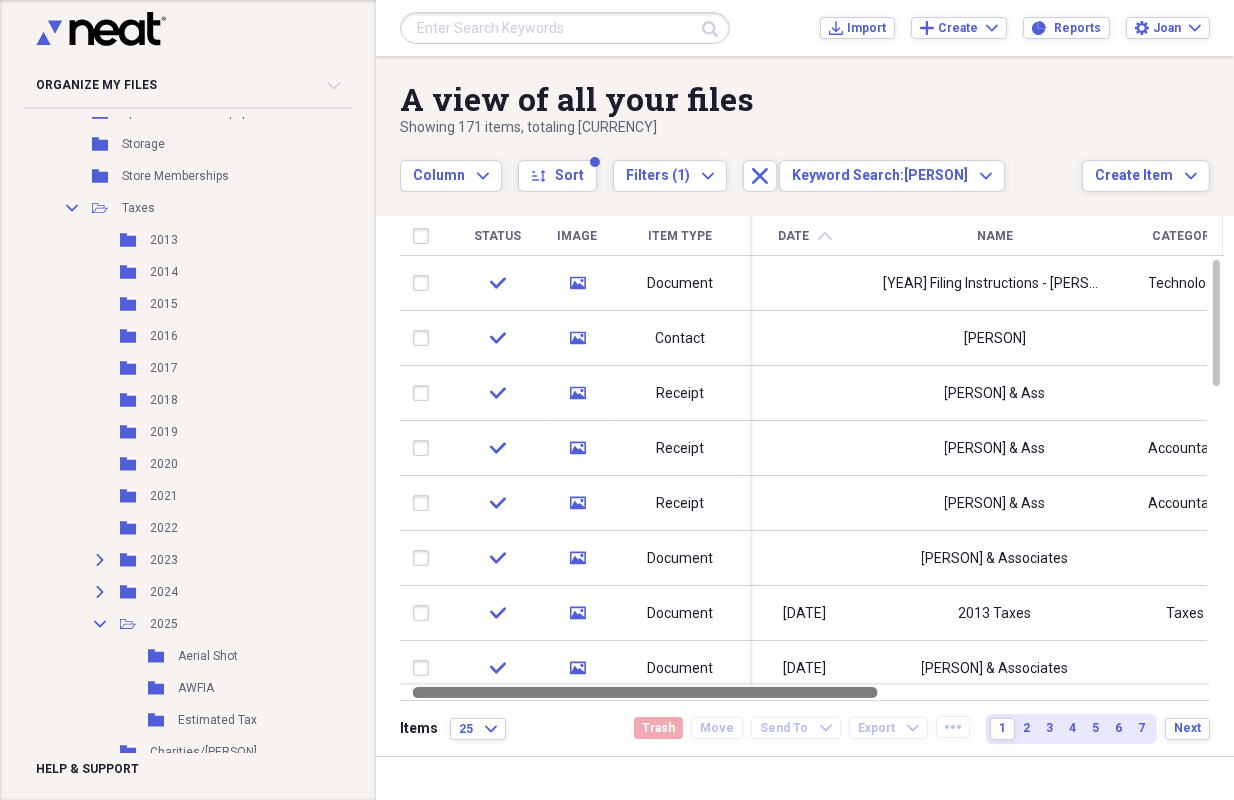 click on "Status Image Item Type Date chevron-up Name Category Amount Source Date Added Folder check media Document [YEAR] Filing Instructions [PERSON], [PERSON] Technology Import [DATE] [TIME] [YEAR] check media Contact [PERSON] Import [DATE] [TIME] Business Cards check media Receipt [PERSON] & Ass [CURRENCY] [DATE] [TIME] [MONTH] [YEAR] check media Receipt [PERSON] & Ass Accountant [CURRENCY] [DATE] [TIME] [MONTH] [YEAR] check media Receipt [PERSON] & Ass Accountant [CURRENCY] [DATE] [TIME] [MONTH] [YEAR] check media Document [PERSON] & Associates [DATE] [TIME] [YEAR] check media Document [DATE] [YEAR] [YEAR] Taxes Taxes Import [DATE] [TIME] [YEAR] check media Document [DATE] [PERSON] & Associates [DATE] [TIME] [YEAR] check media Document [DATE] VIOD Security HIPAA Policy CA Business Employer Requirements Import check media [NUMBER]" at bounding box center (812, 459) 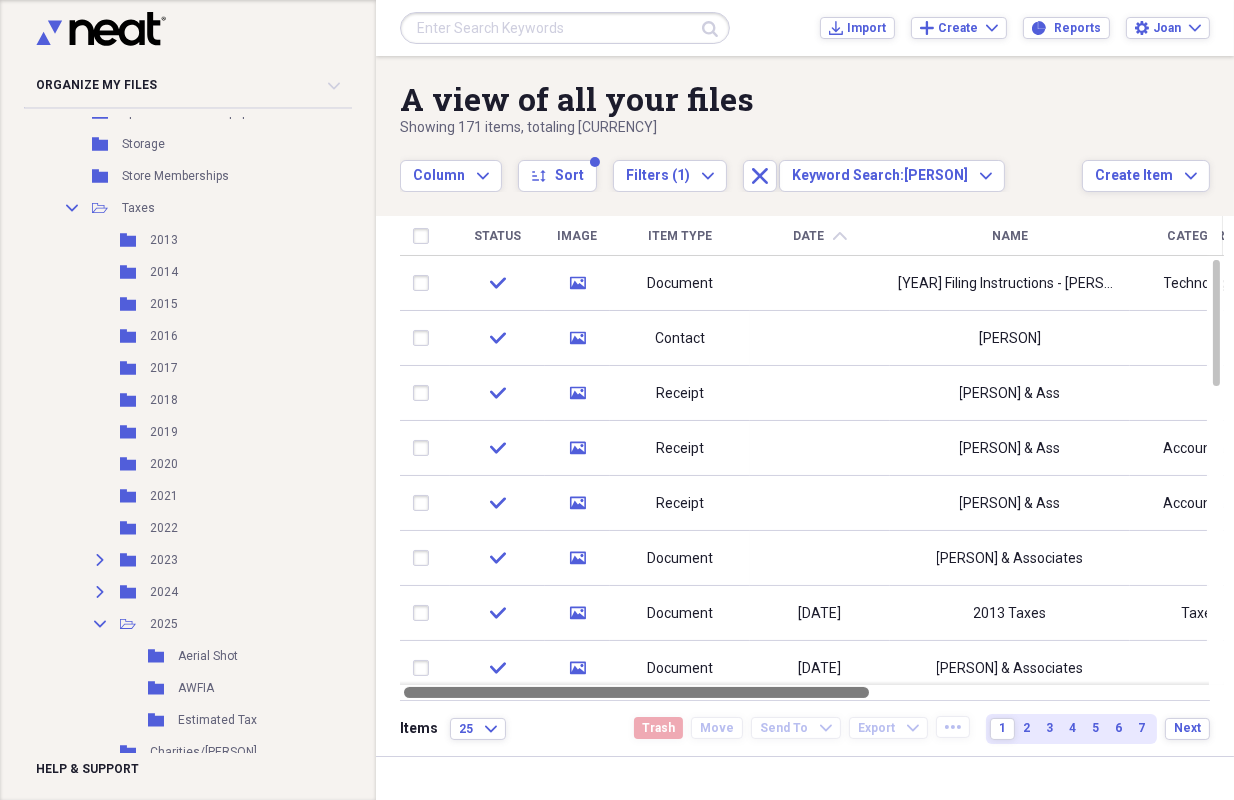 drag, startPoint x: 817, startPoint y: 695, endPoint x: 705, endPoint y: 711, distance: 113.137085 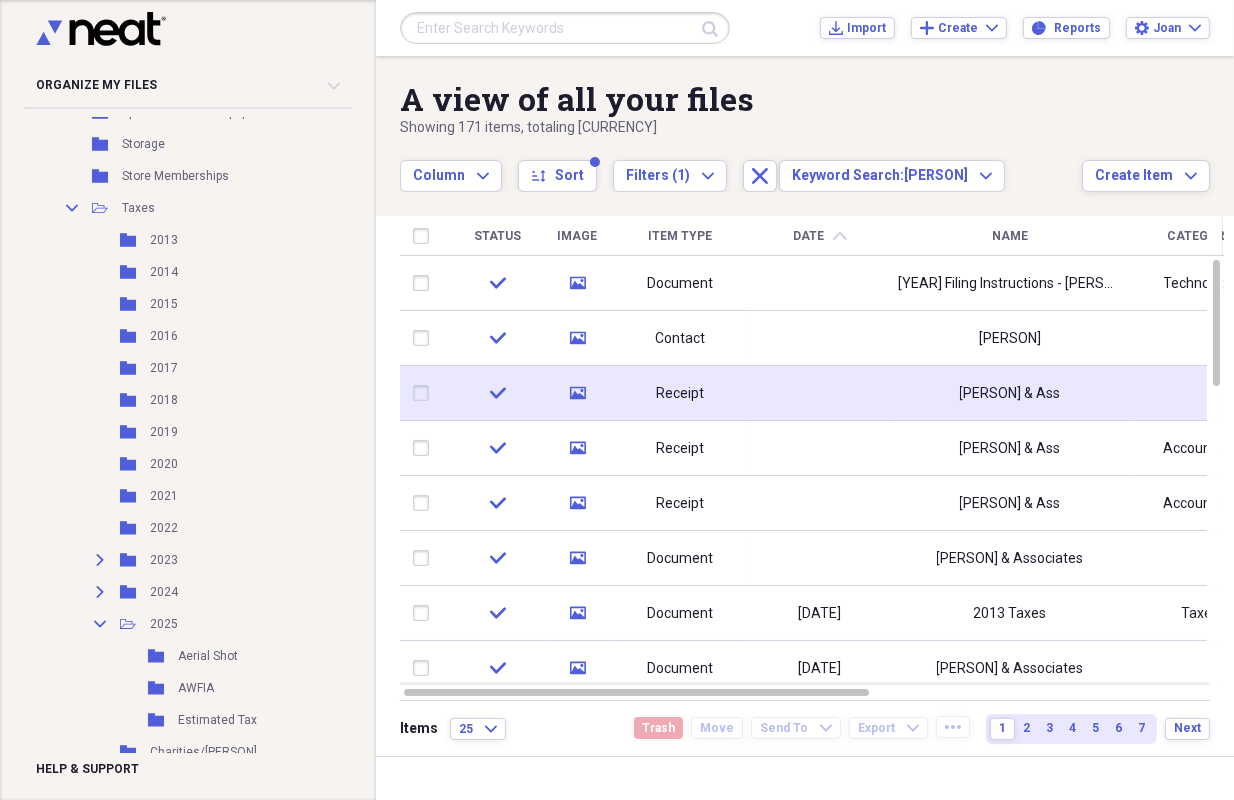 click on "Receipt" at bounding box center (680, 393) 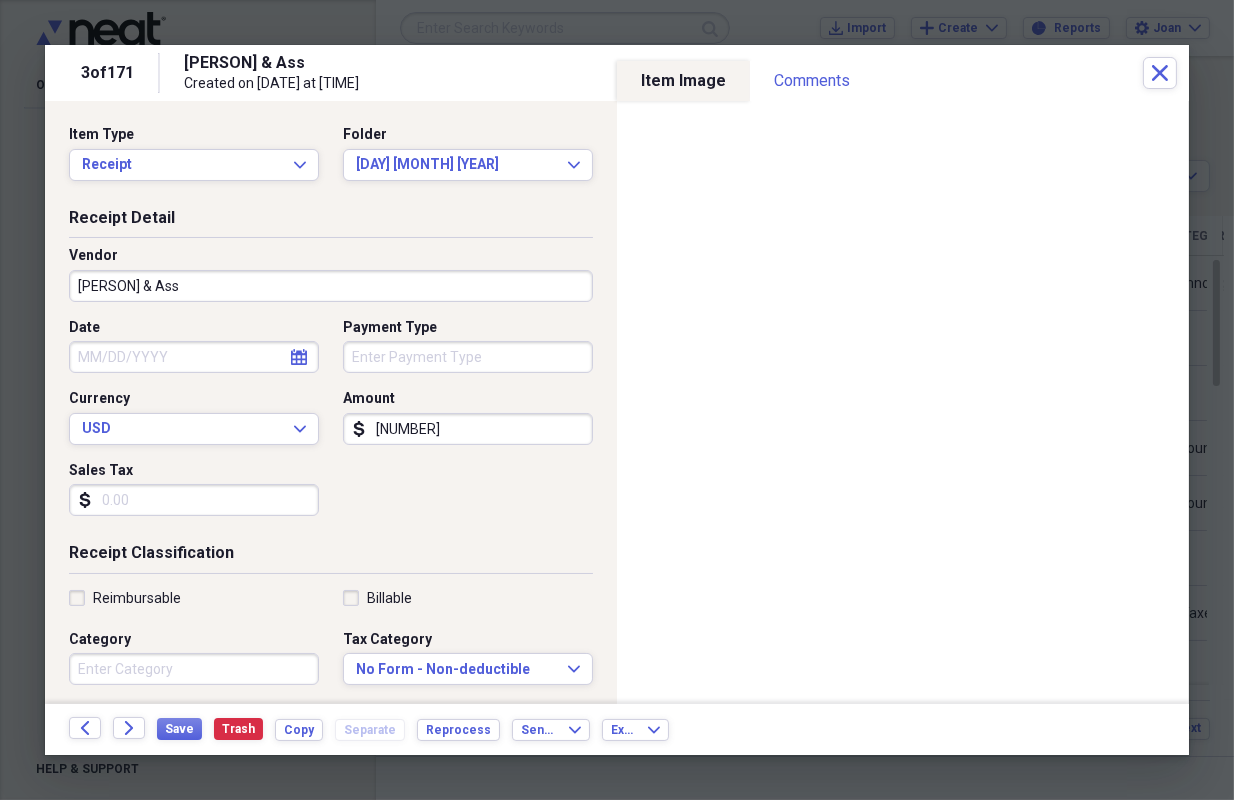 click on "Date" at bounding box center (194, 357) 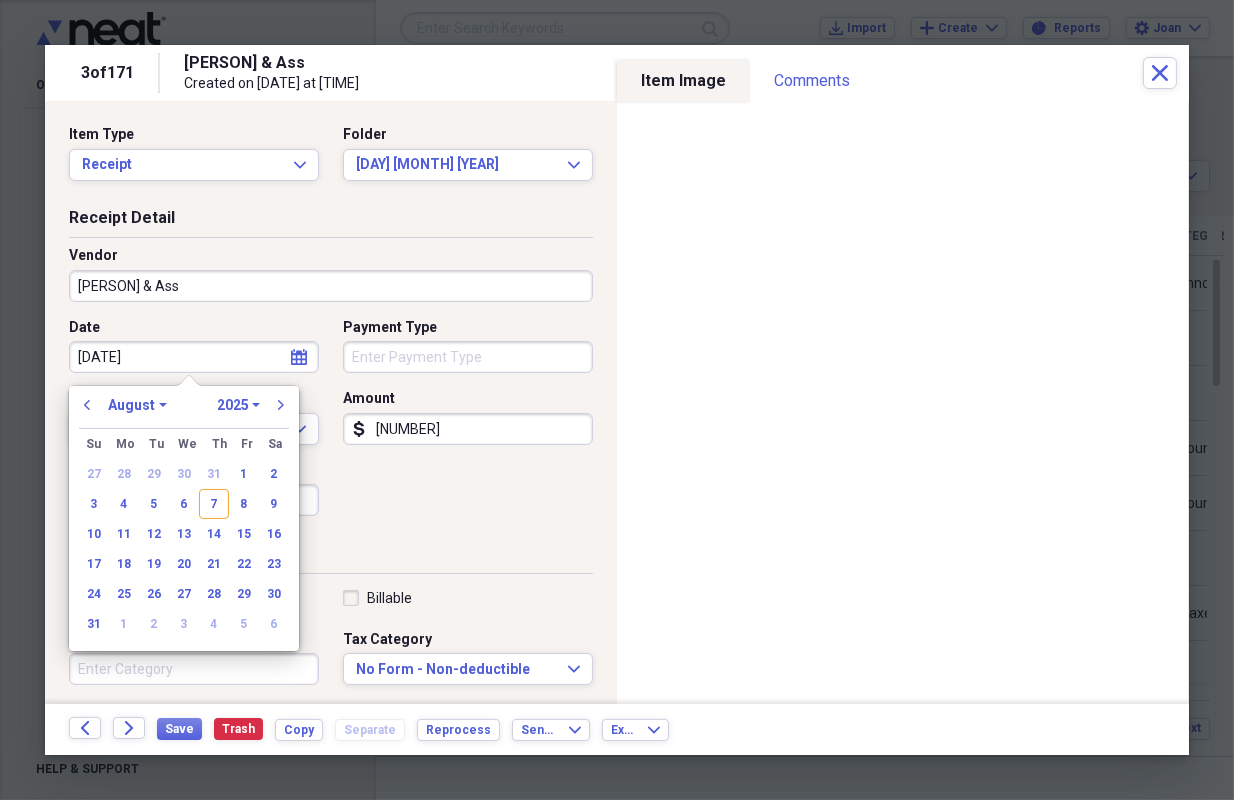 type on "[DATE]" 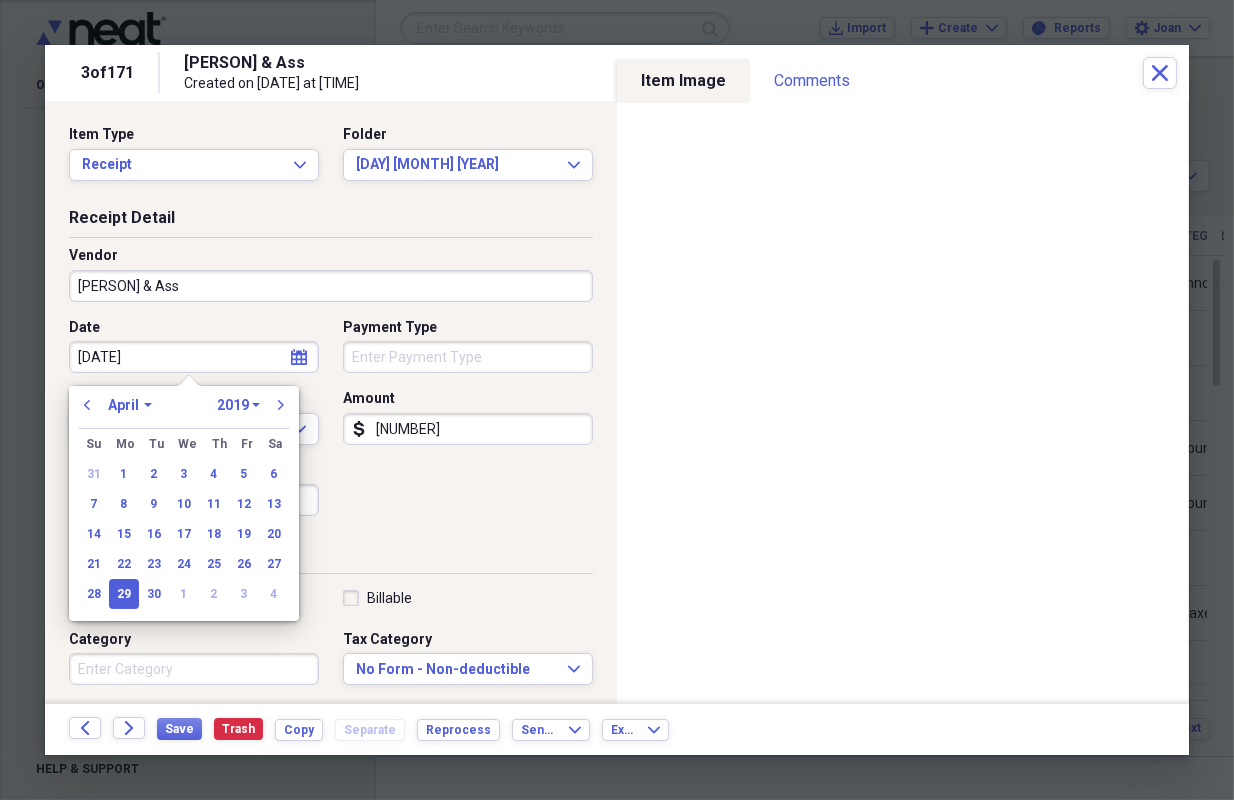 type on "04/29/2019" 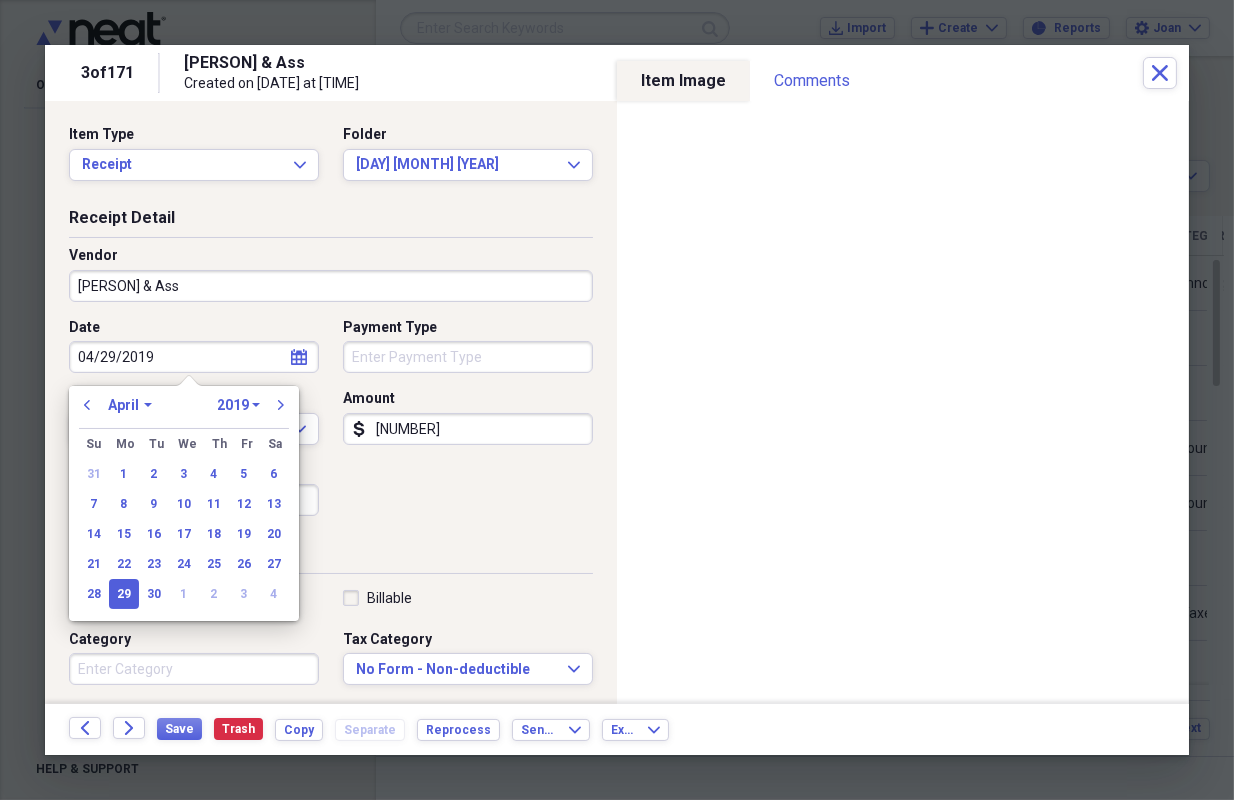 type 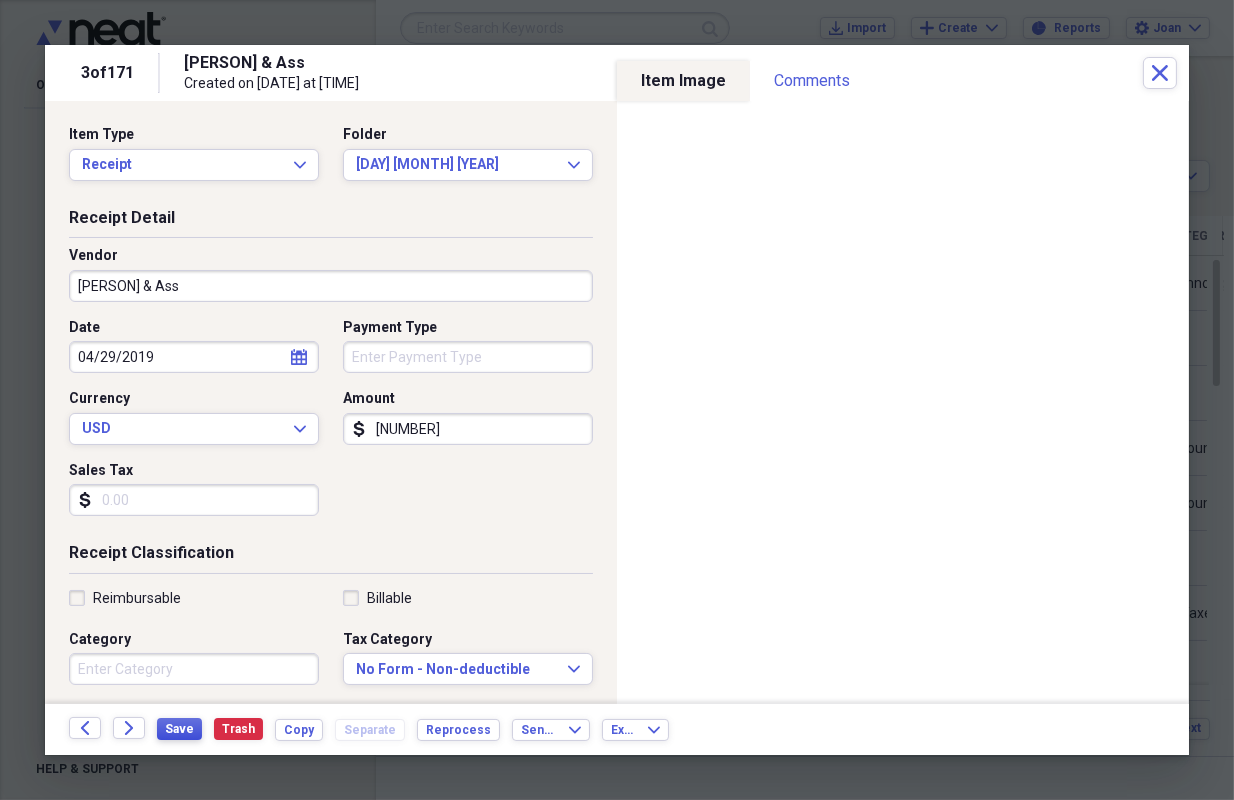 click on "Save" at bounding box center (179, 729) 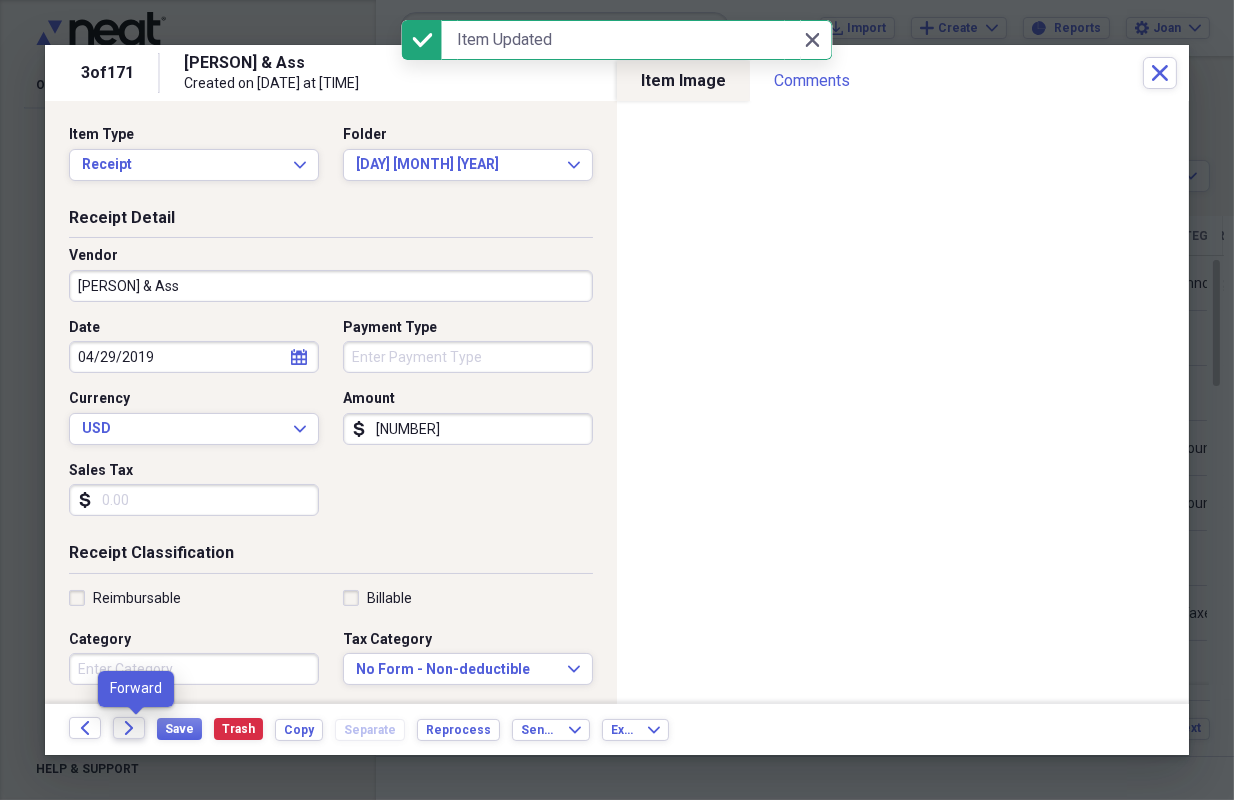 click on "Forward" 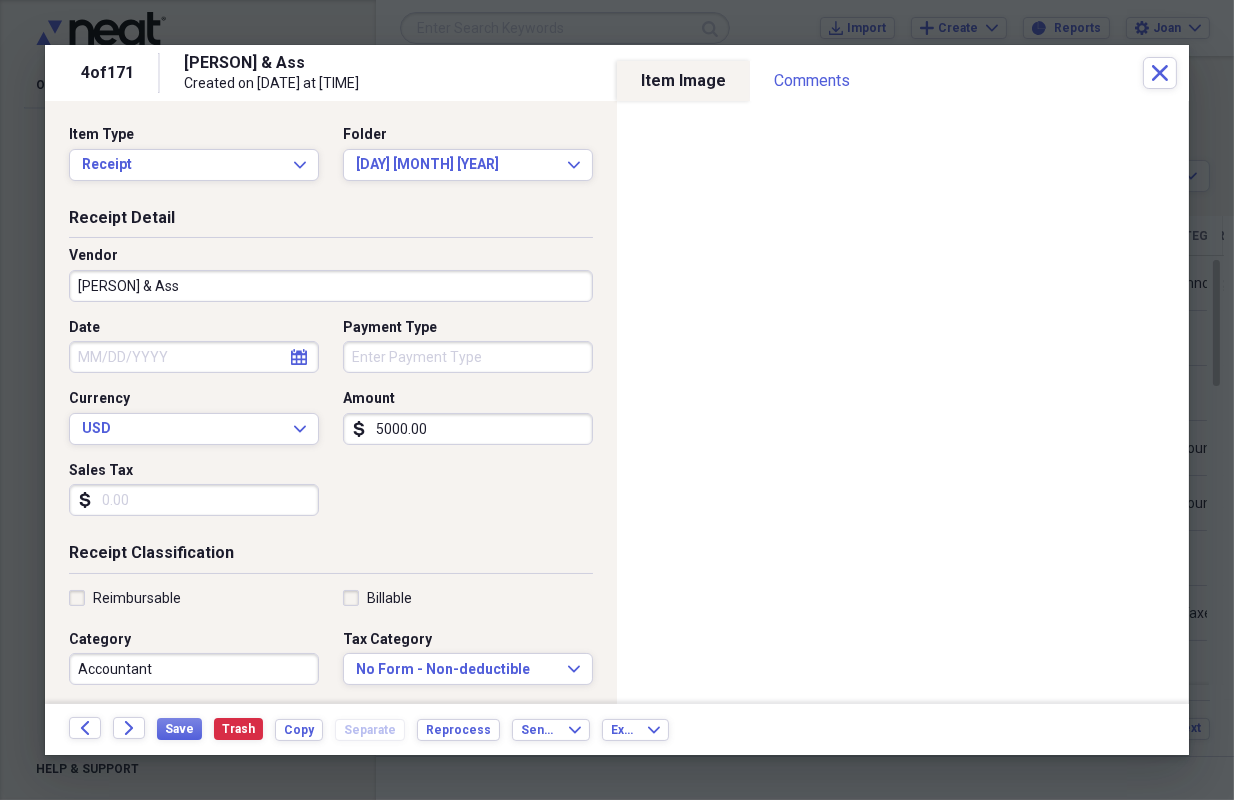 click on "Date" at bounding box center [194, 357] 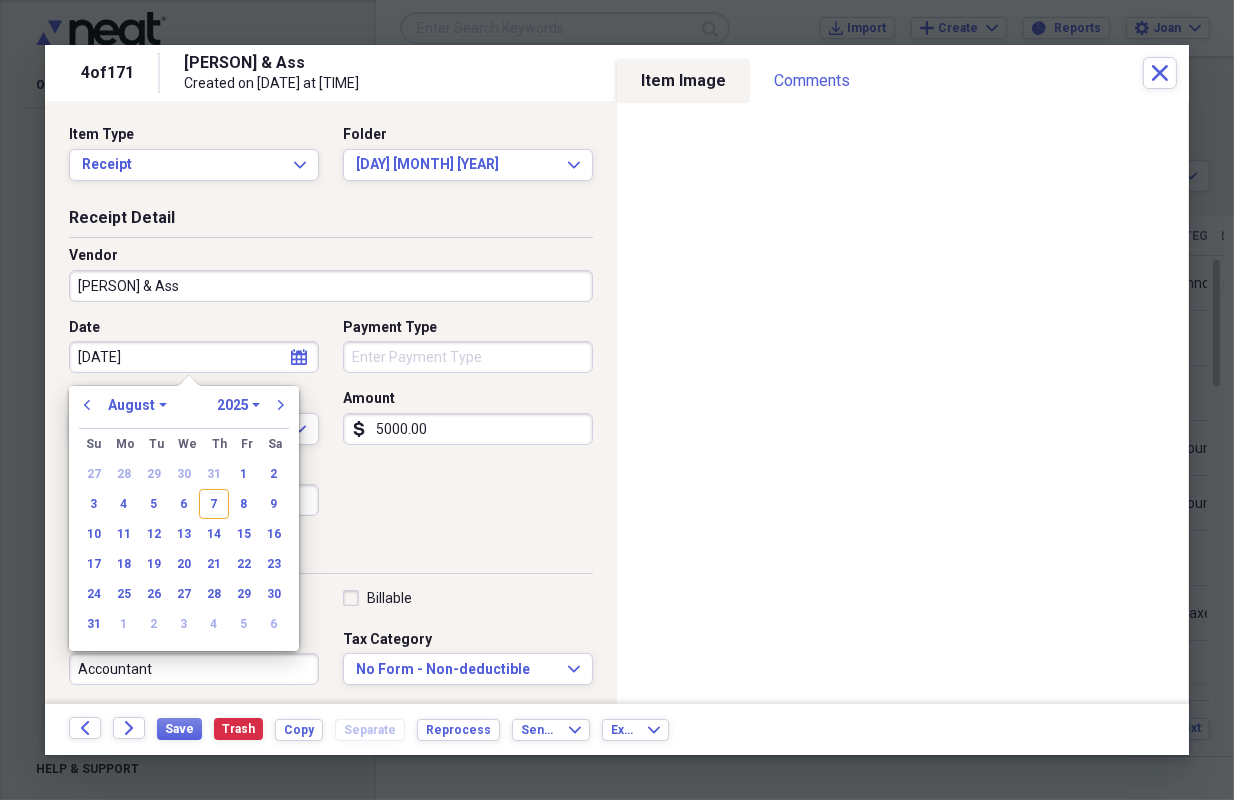 type on "[DATE]" 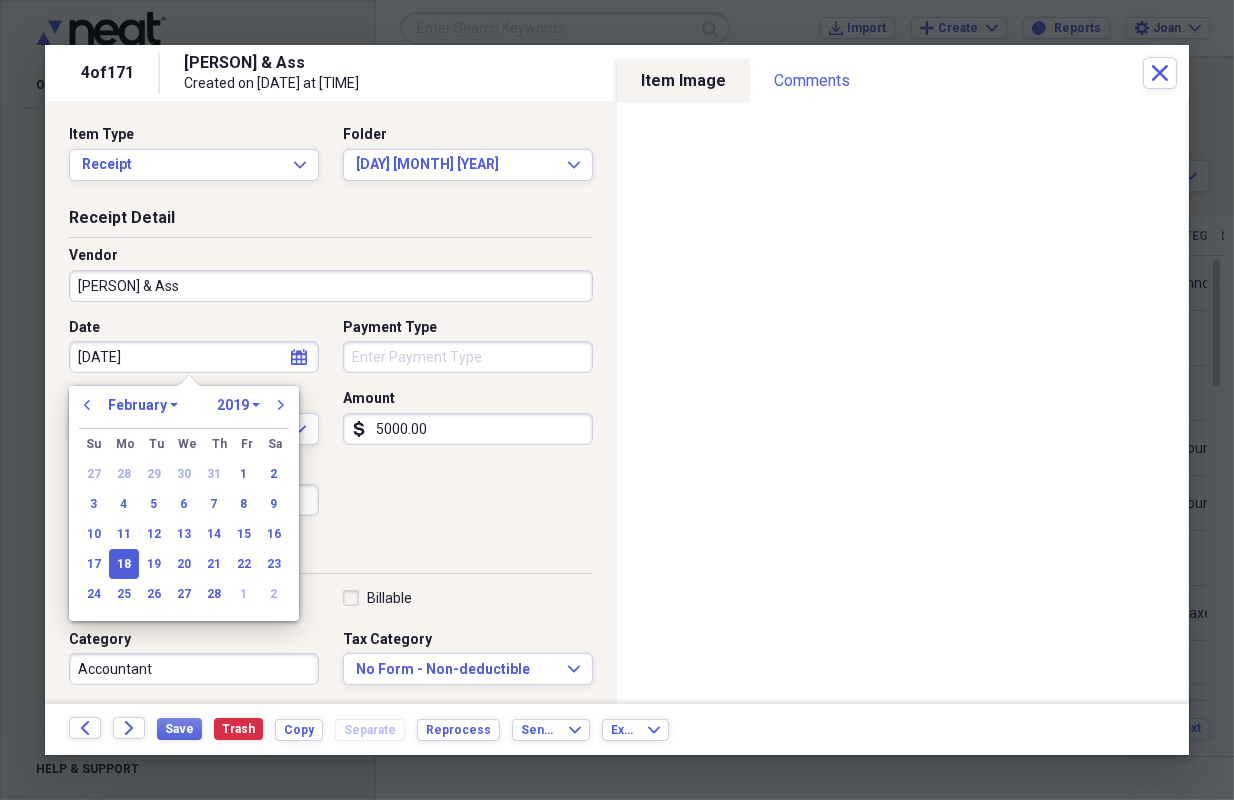 type on "[DATE]" 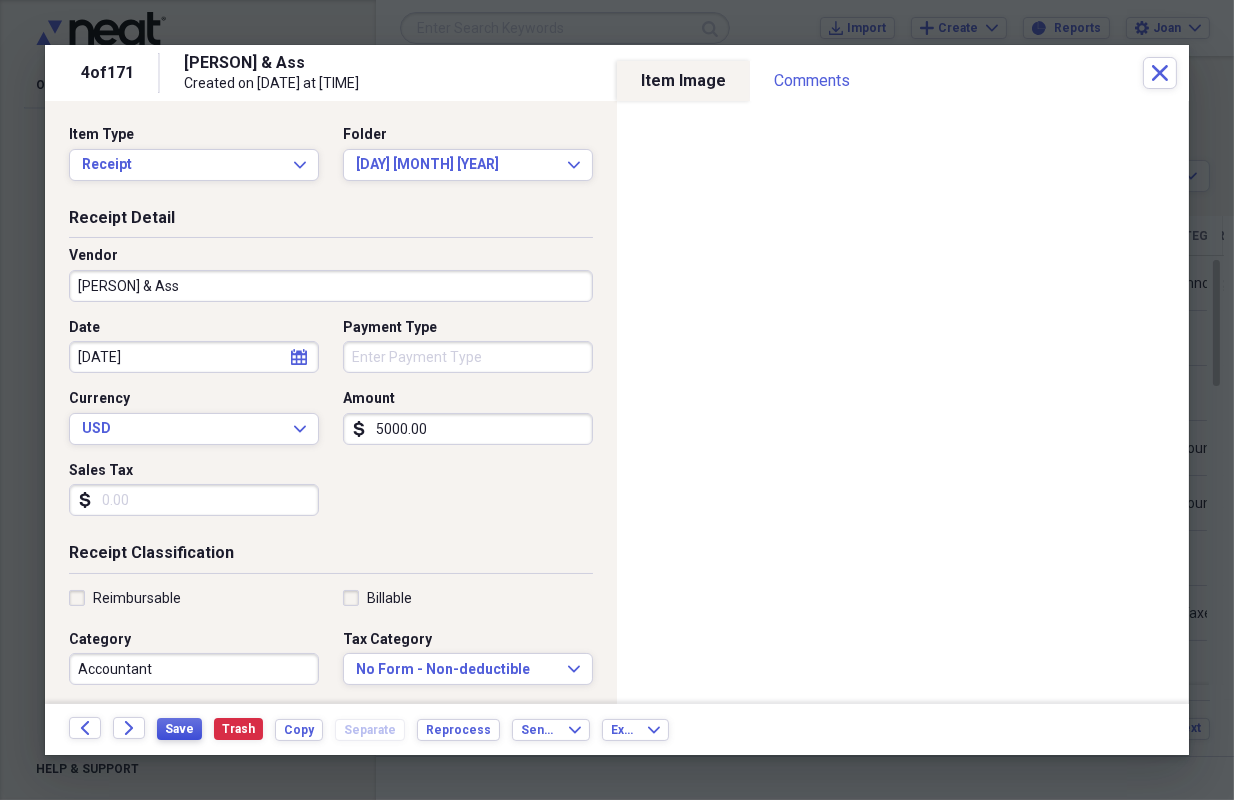 click on "Save" at bounding box center [179, 729] 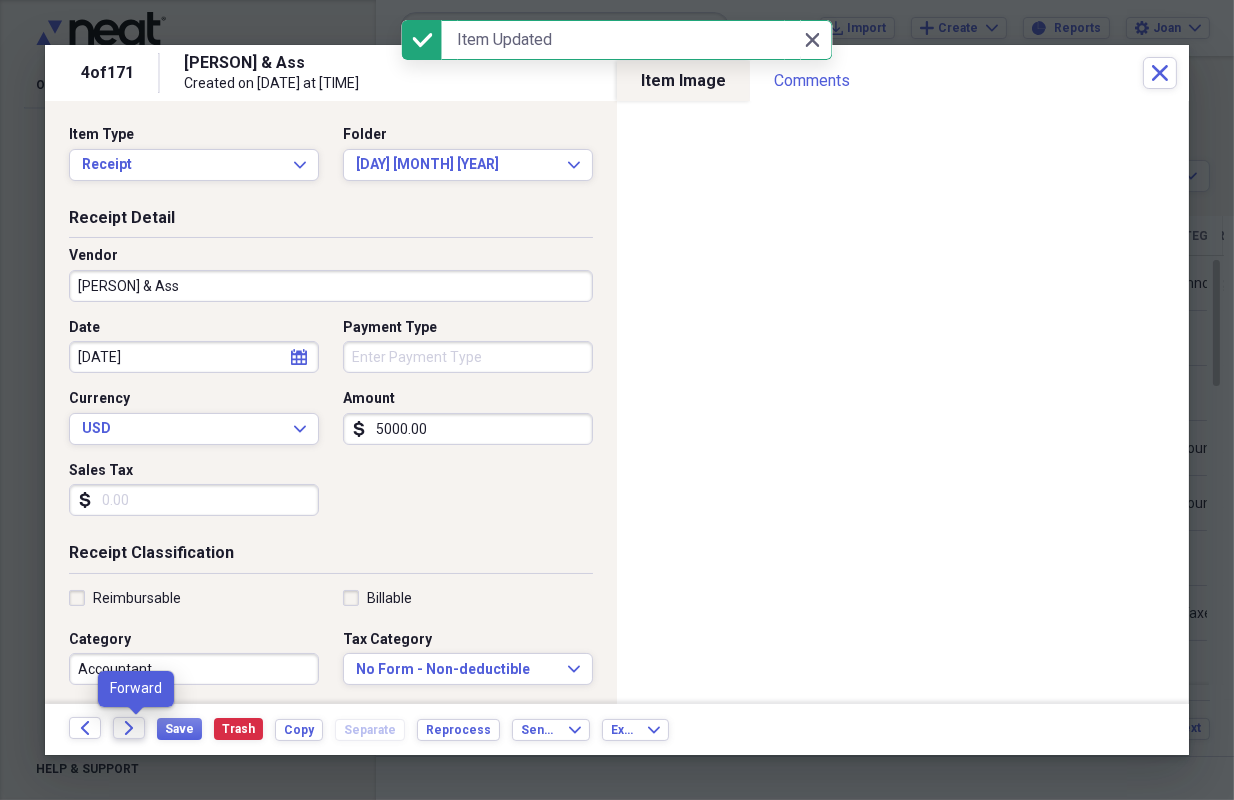 click on "Forward" 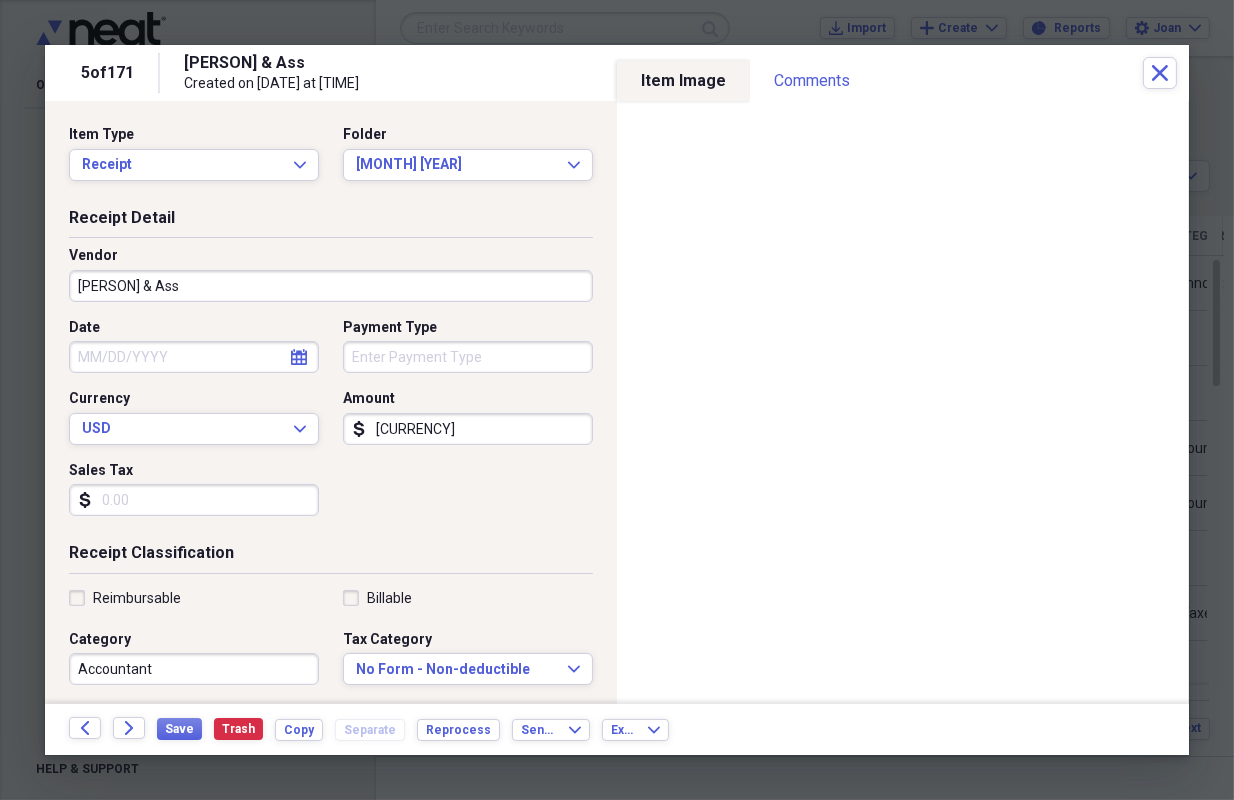 click on "Date" at bounding box center (194, 357) 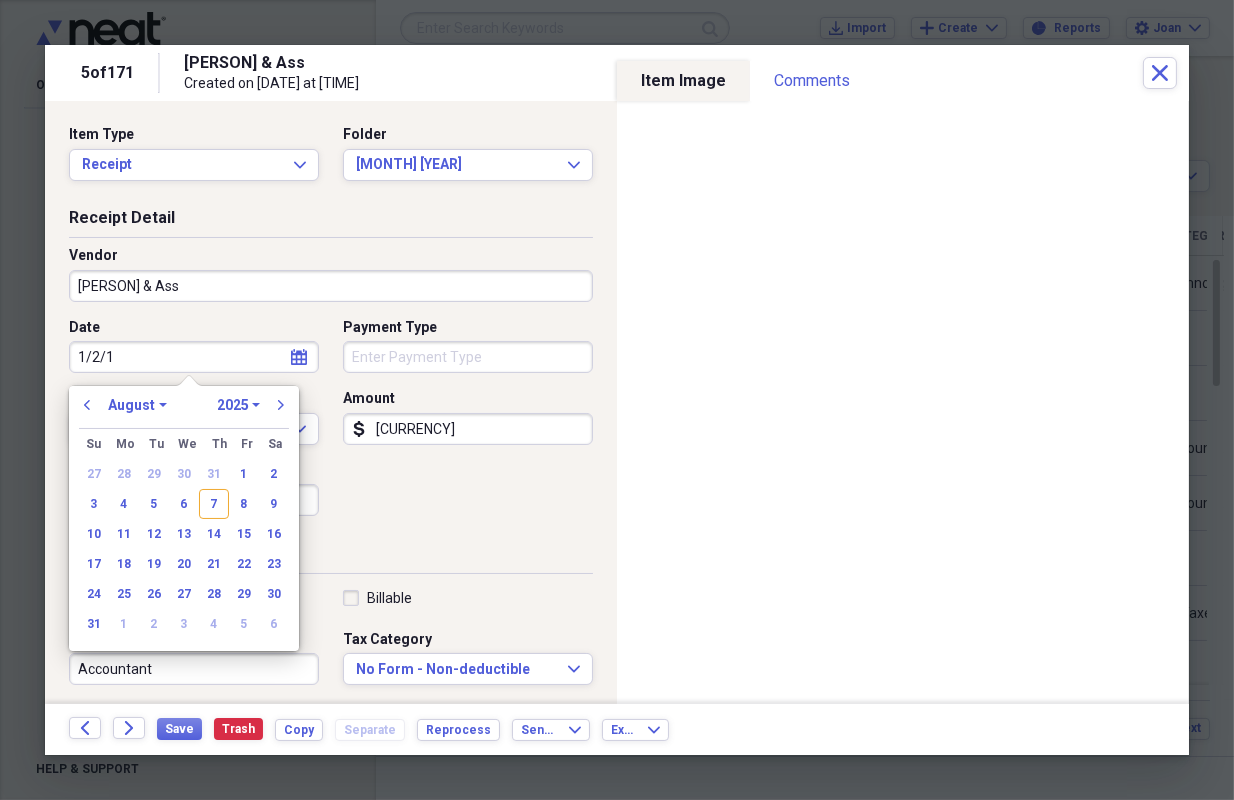 type on "1/2/19" 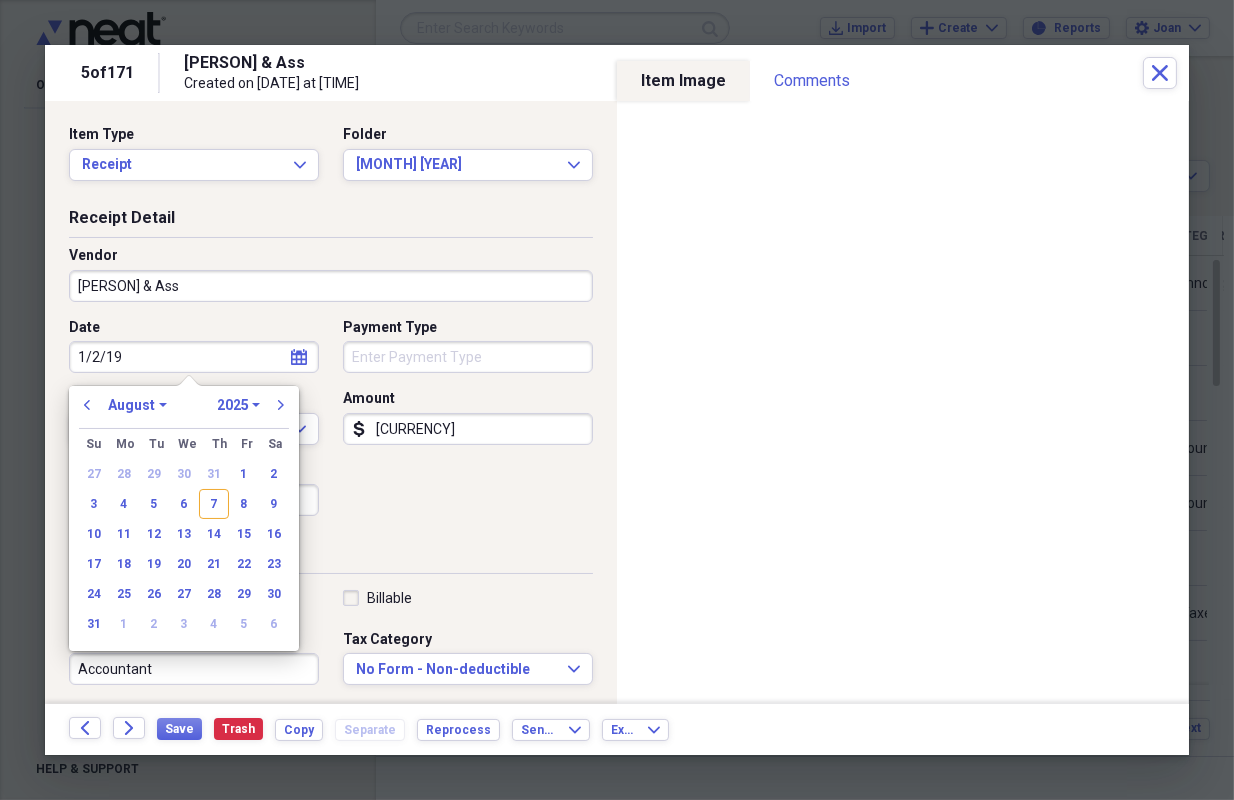 select on "0" 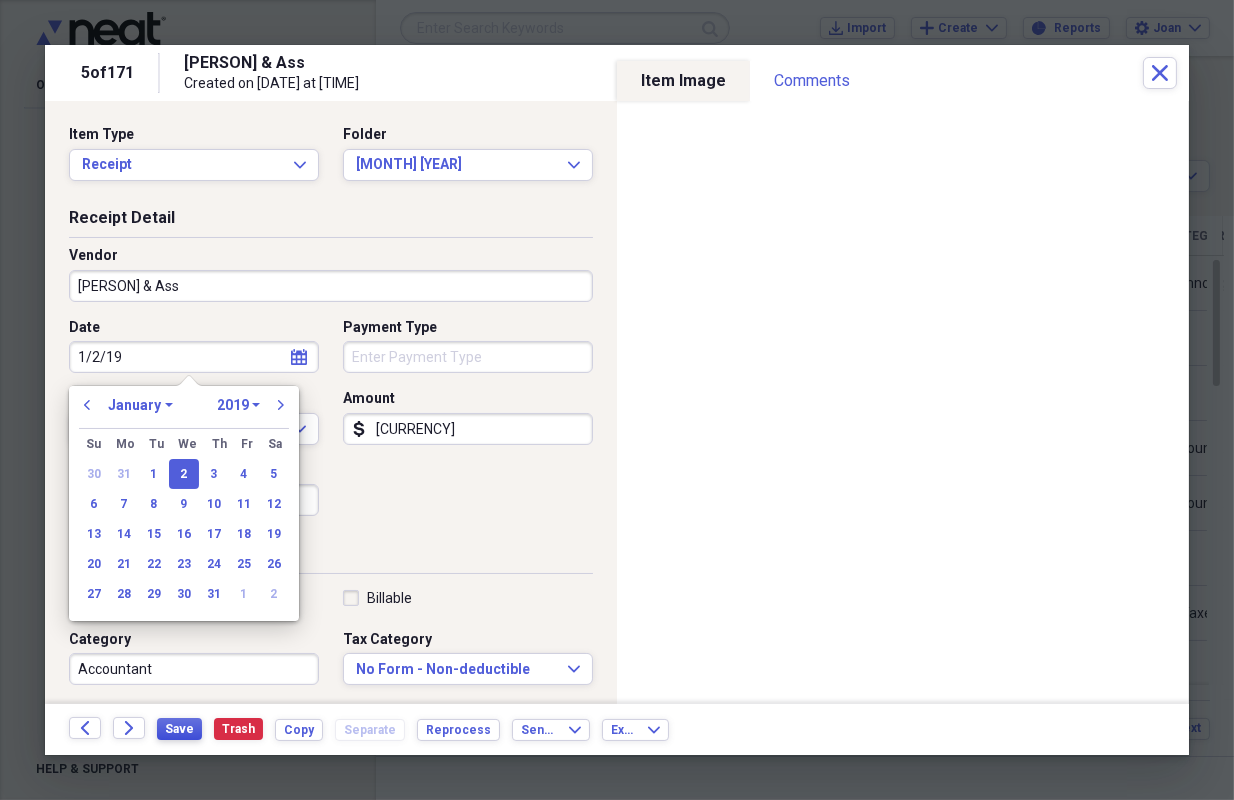 type on "01/02/2019" 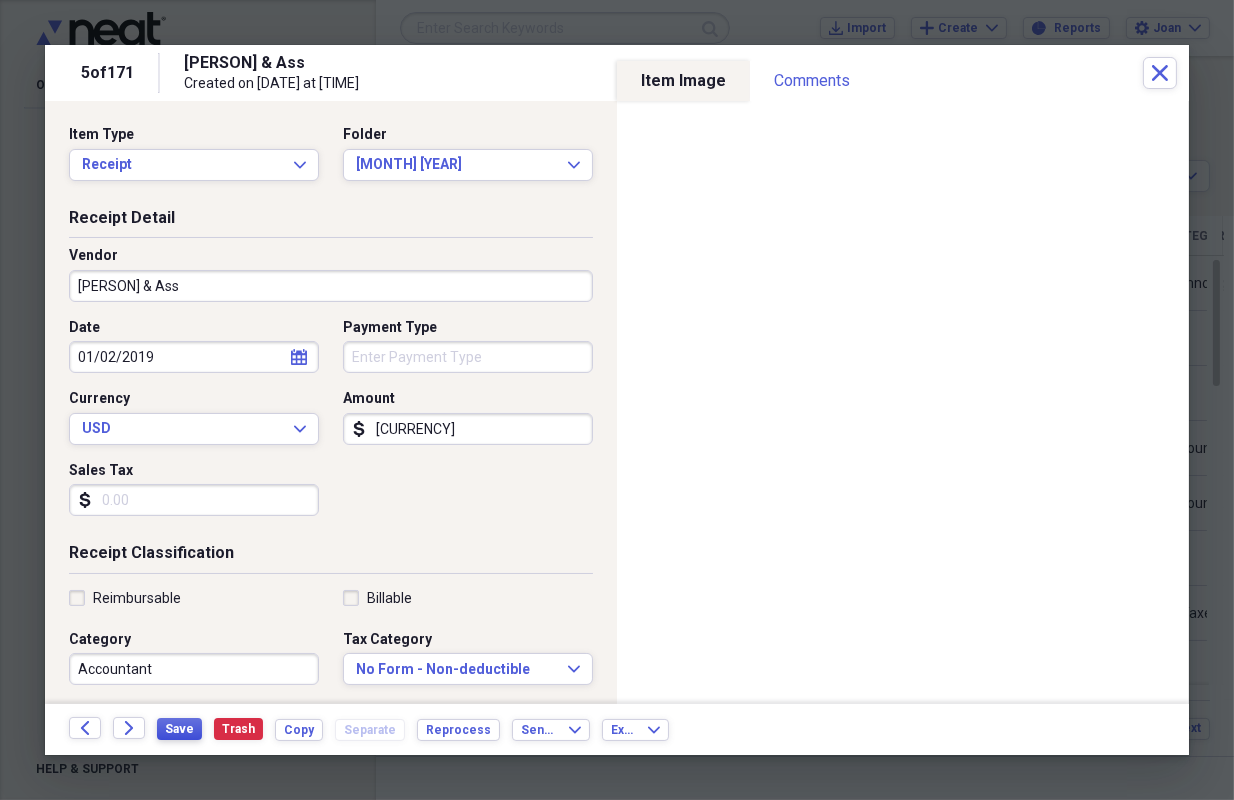 click on "Save" at bounding box center [179, 729] 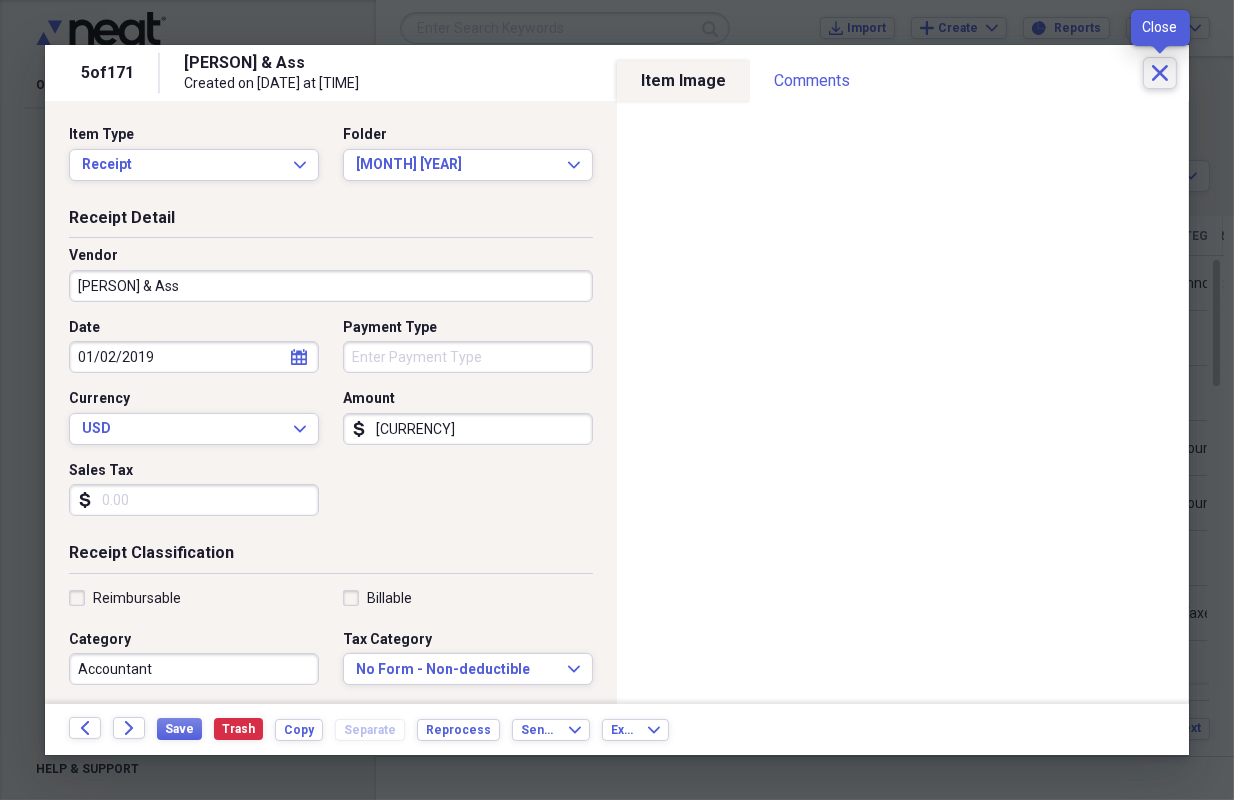 click on "Close" at bounding box center (1160, 73) 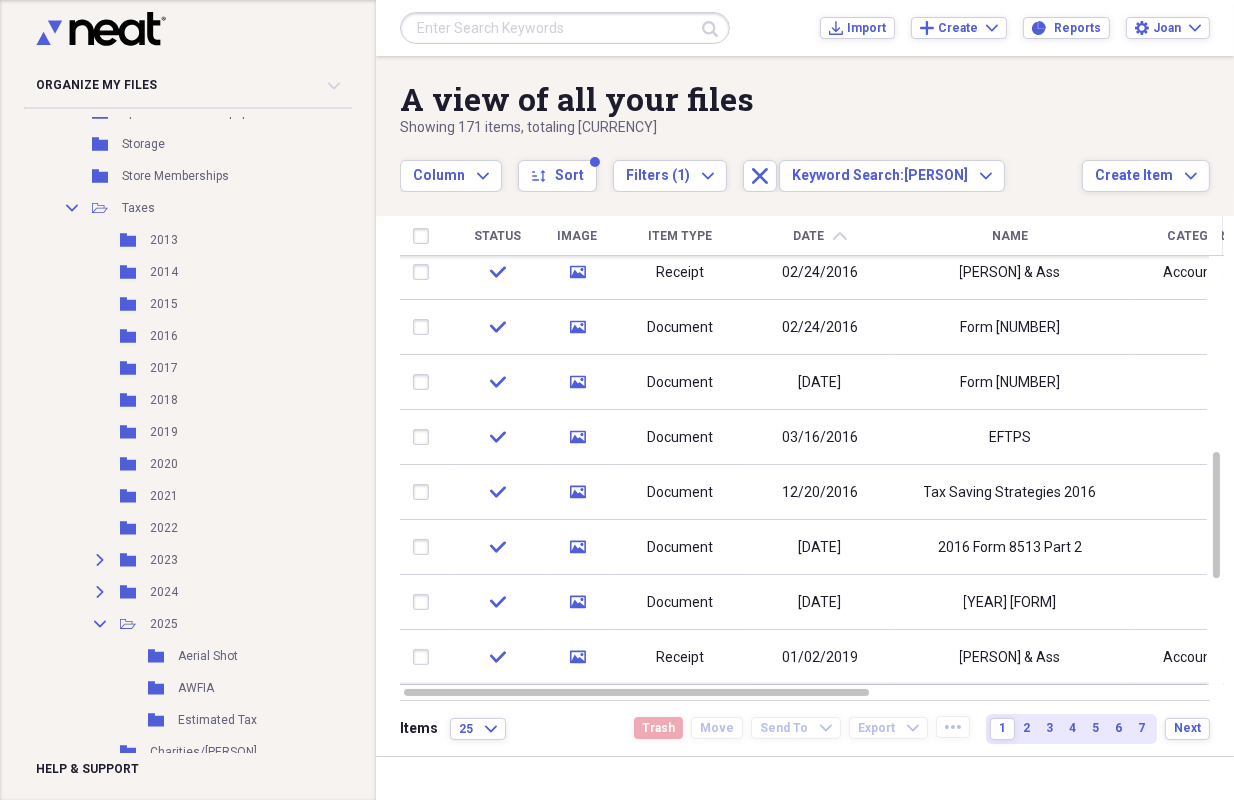 click on "Date" at bounding box center [809, 236] 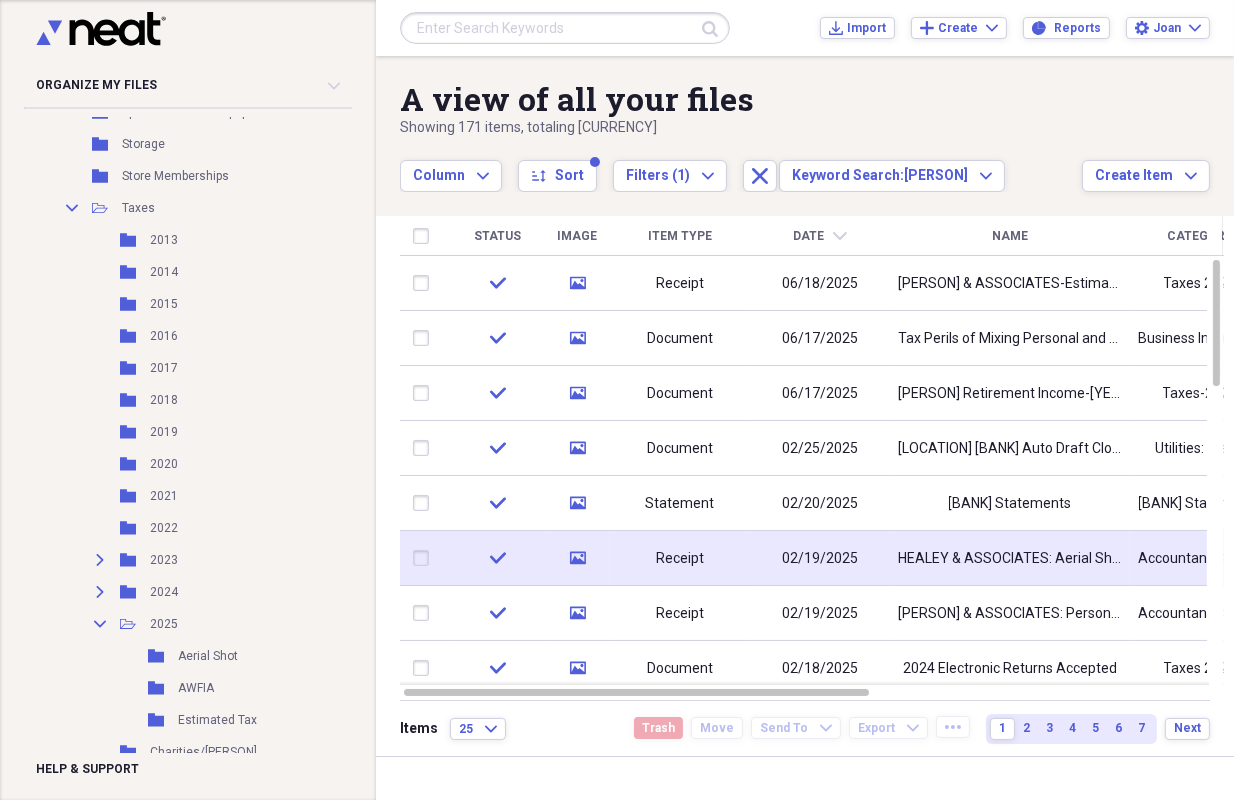 click on "02/19/2025" at bounding box center (820, 559) 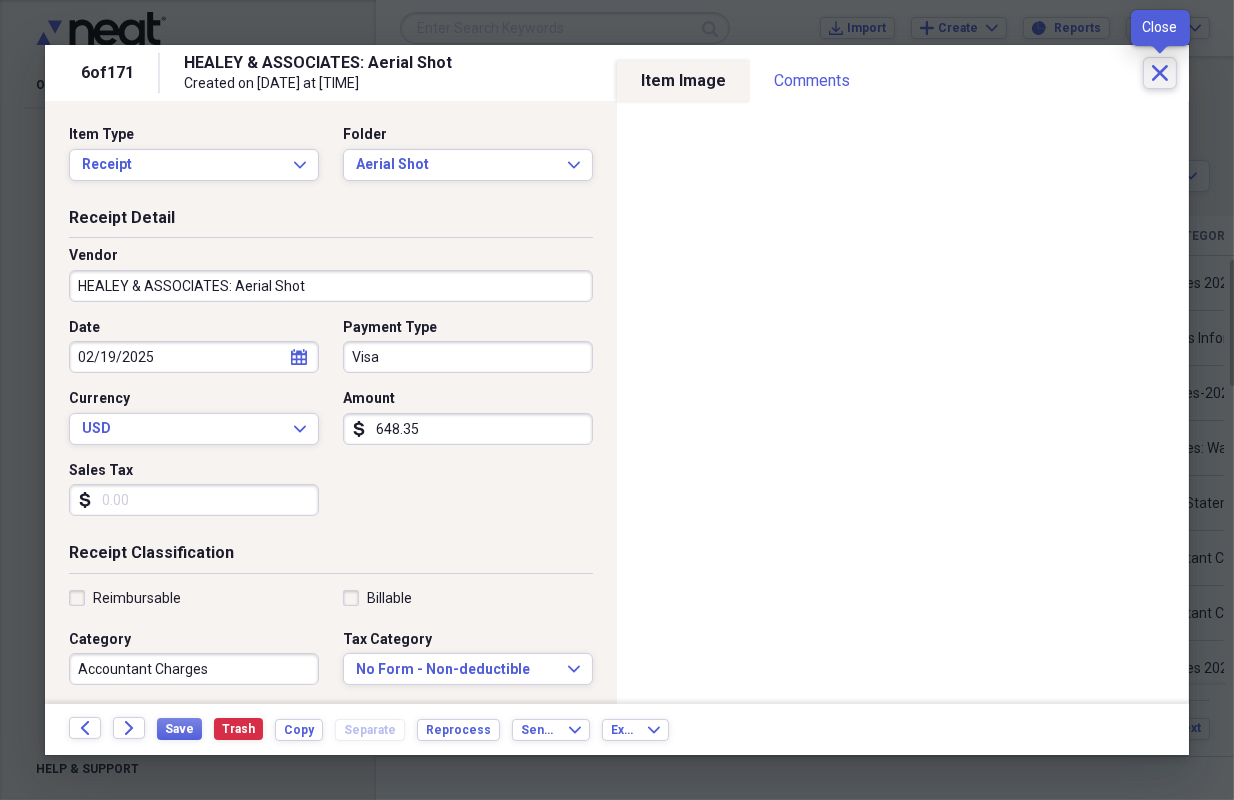click 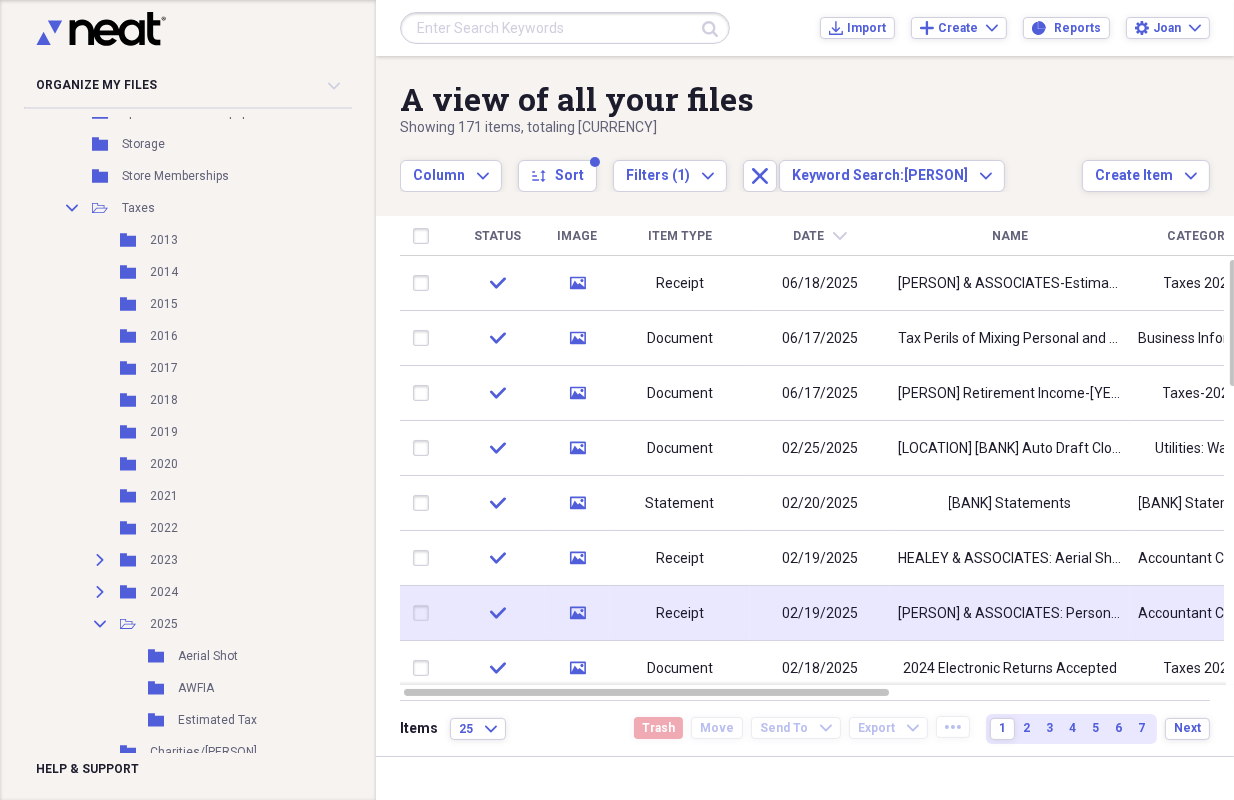 click on "[PERSON] & ASSOCIATES: Personal Taxes [YEAR]" at bounding box center [1010, 614] 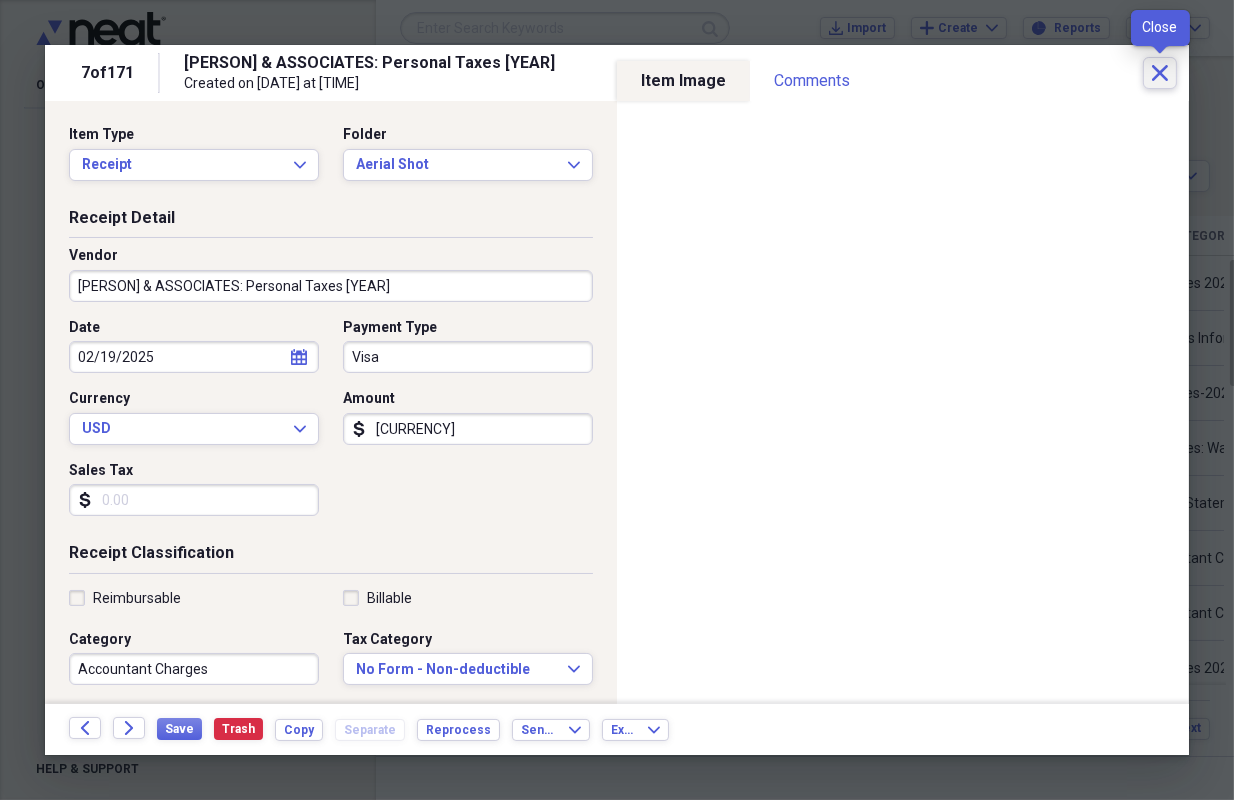 click on "Close" 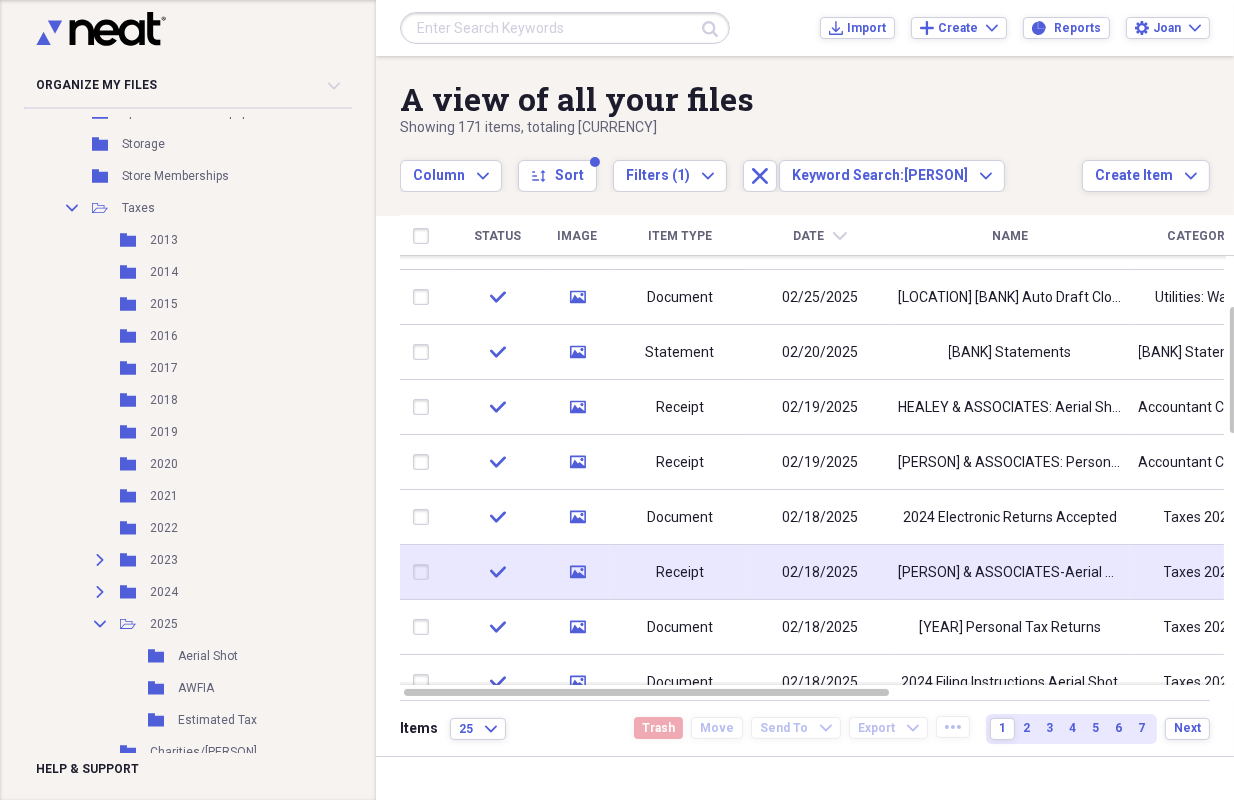 click on "[PERSON] & ASSOCIATES-Aerial Shot Tax Fee" at bounding box center (1010, 573) 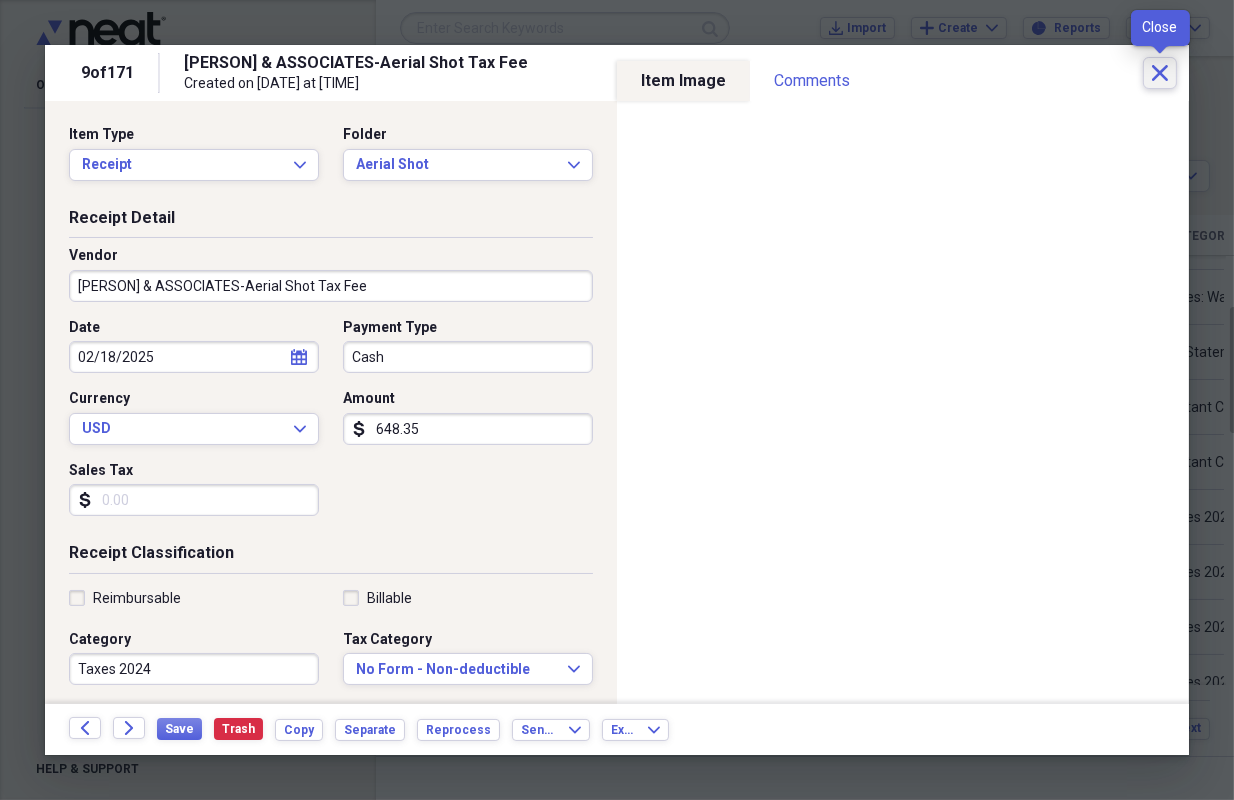 click on "Close" 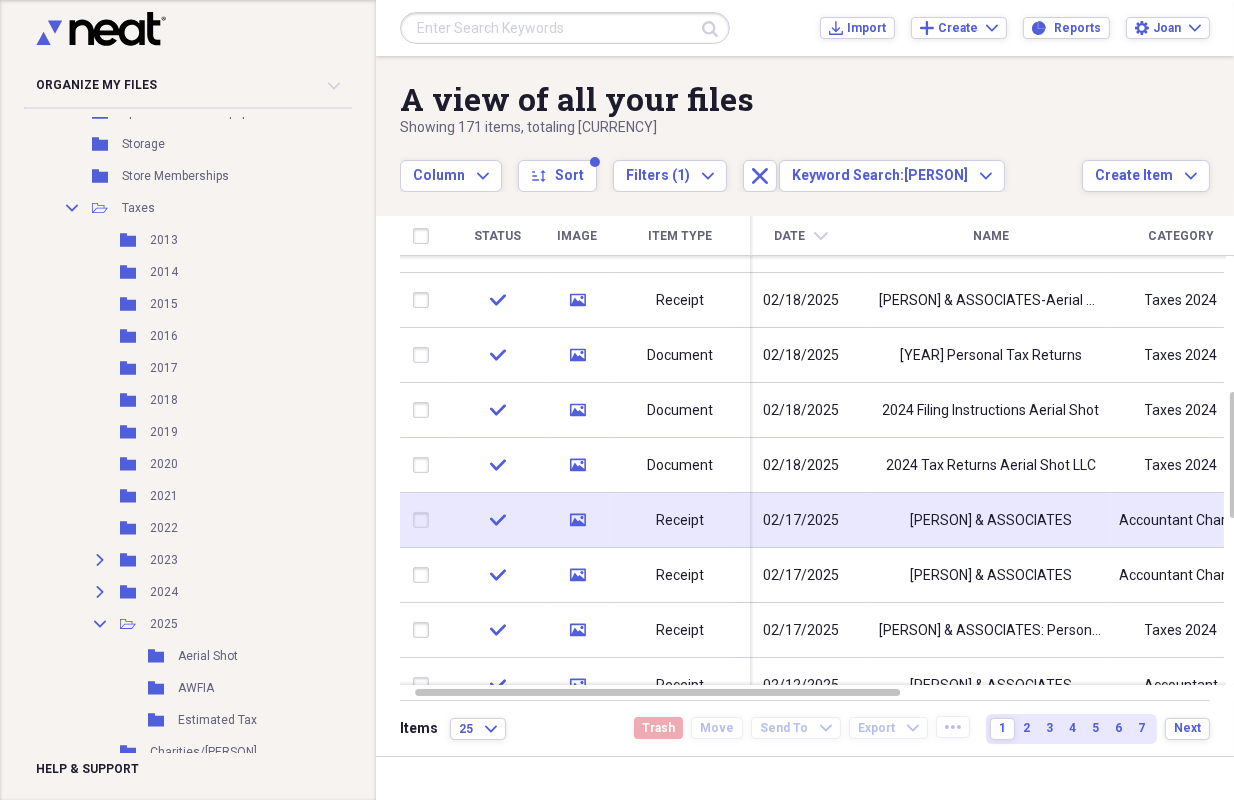 click on "[PERSON] & ASSOCIATES" at bounding box center [991, 521] 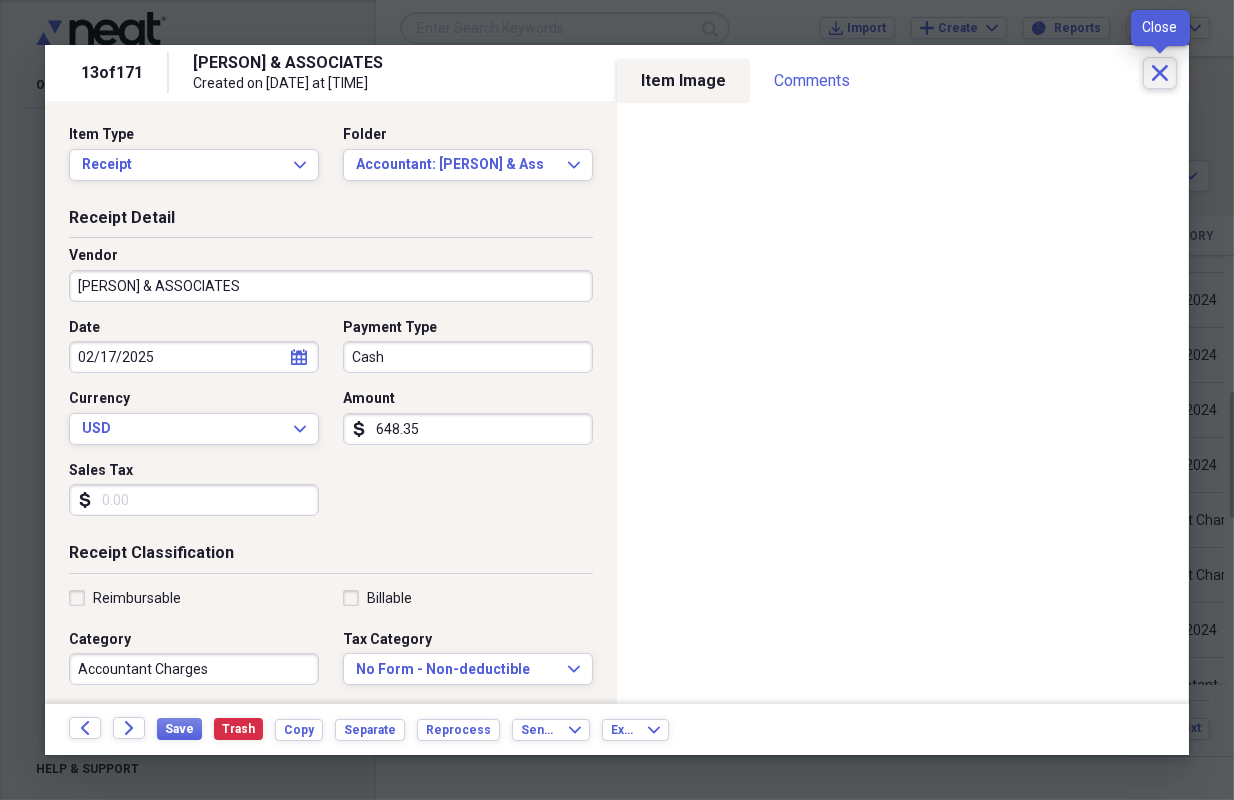 click 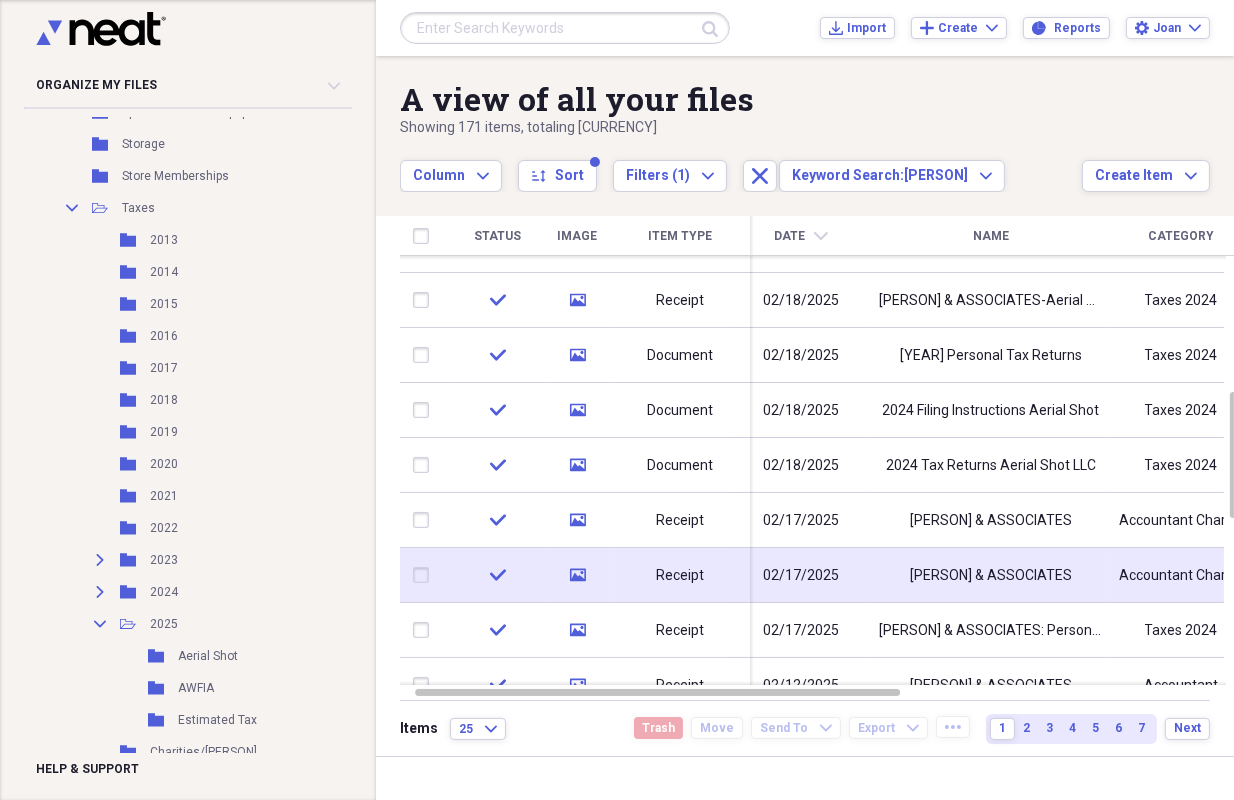 click on "[PERSON] & ASSOCIATES" at bounding box center (991, 576) 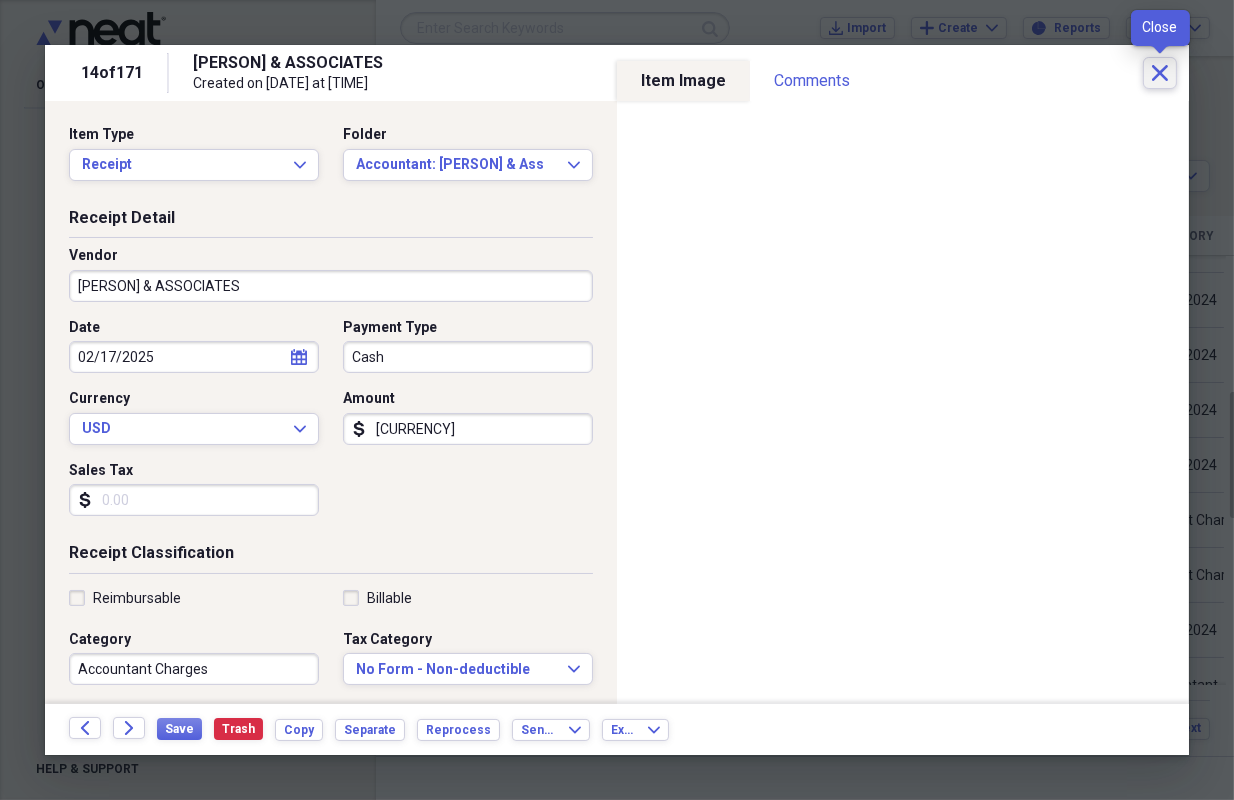 click on "Close" 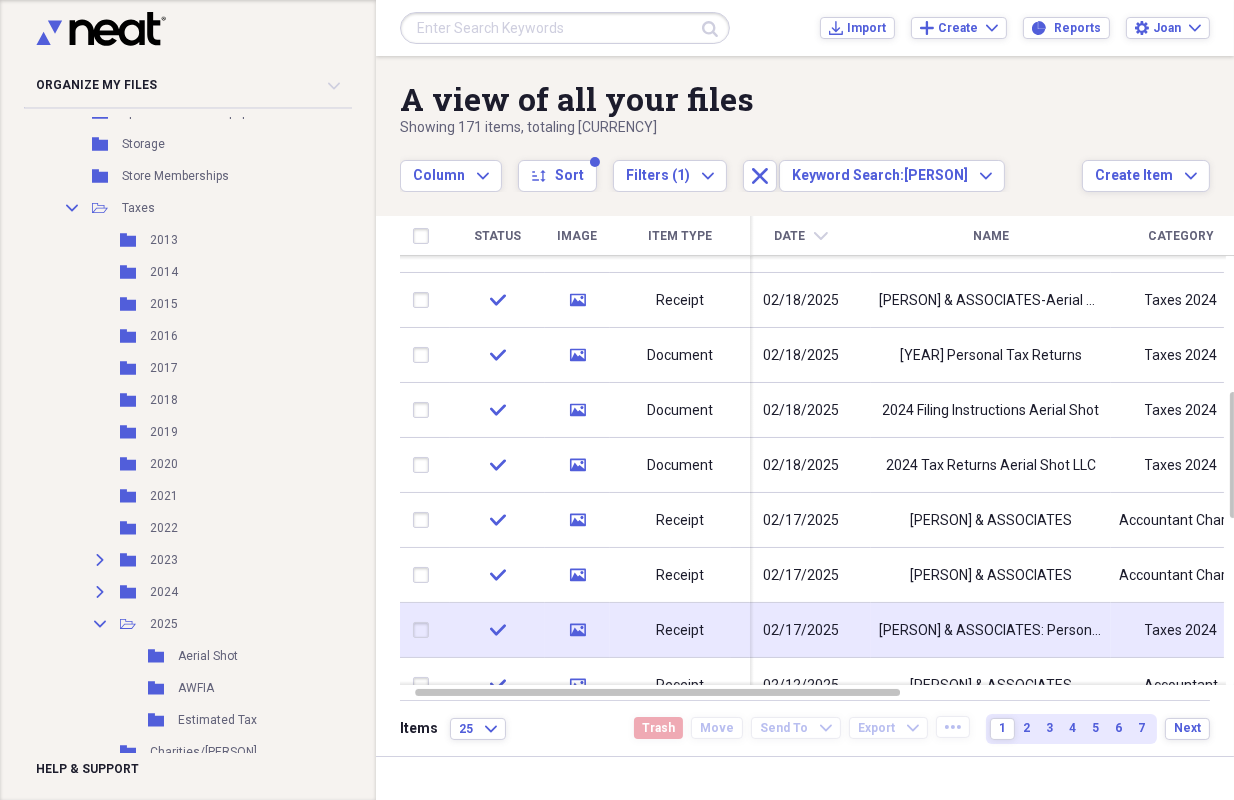 click on "[PERSON] & ASSOCIATES: Personal Taxes [YEAR]" at bounding box center (991, 631) 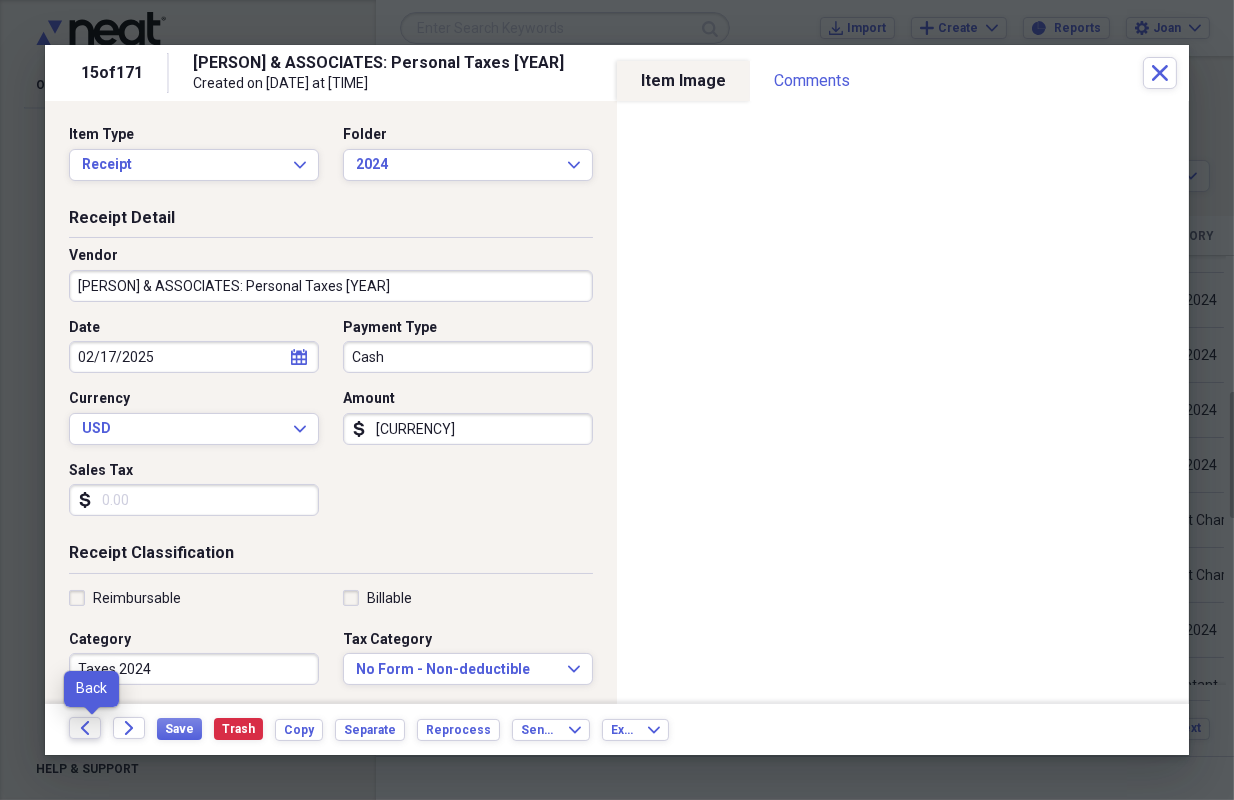 click on "Back" 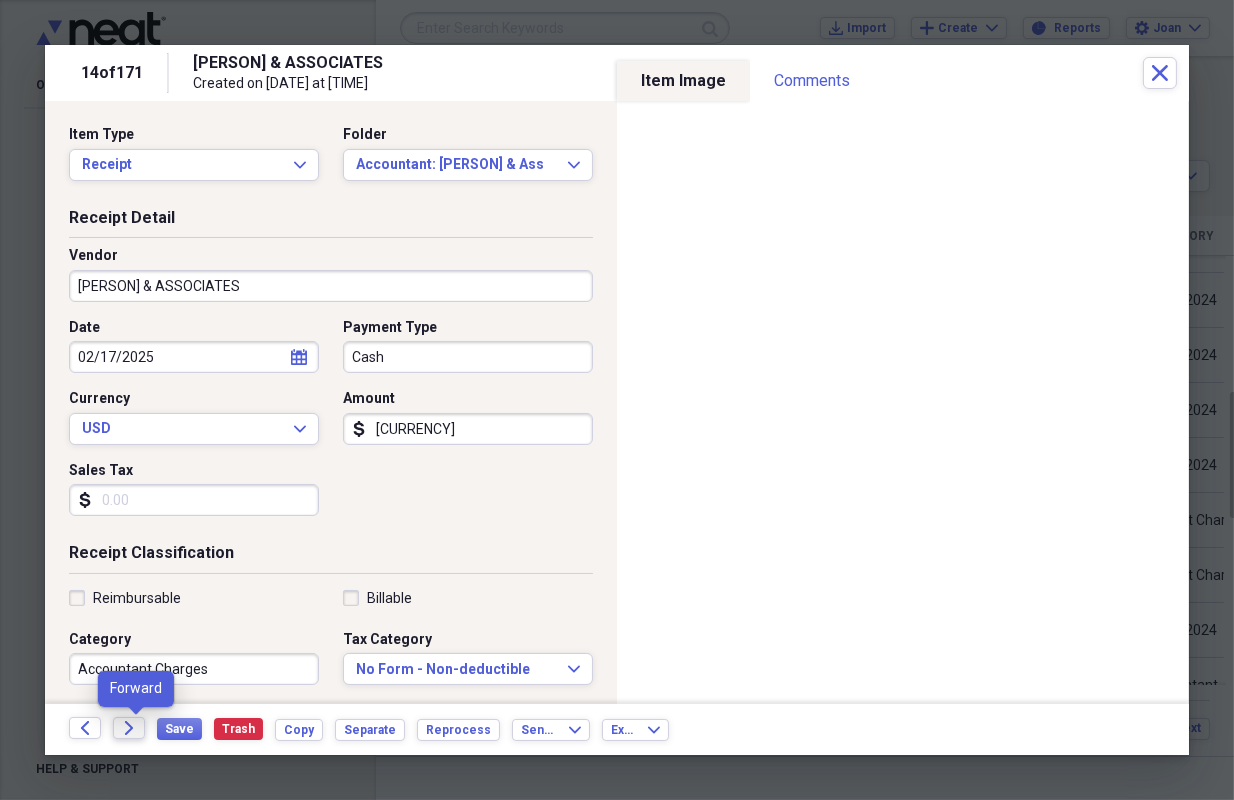 click on "Forward" 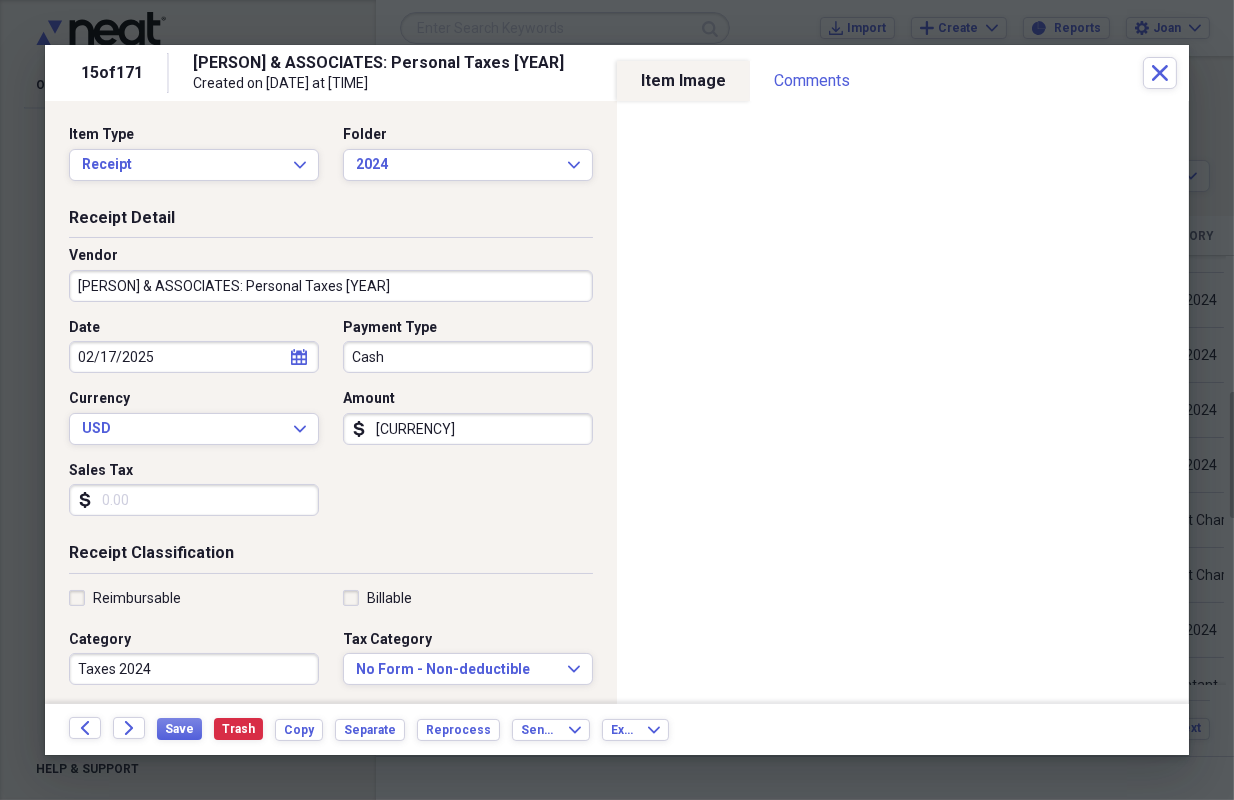 click on "Forward" 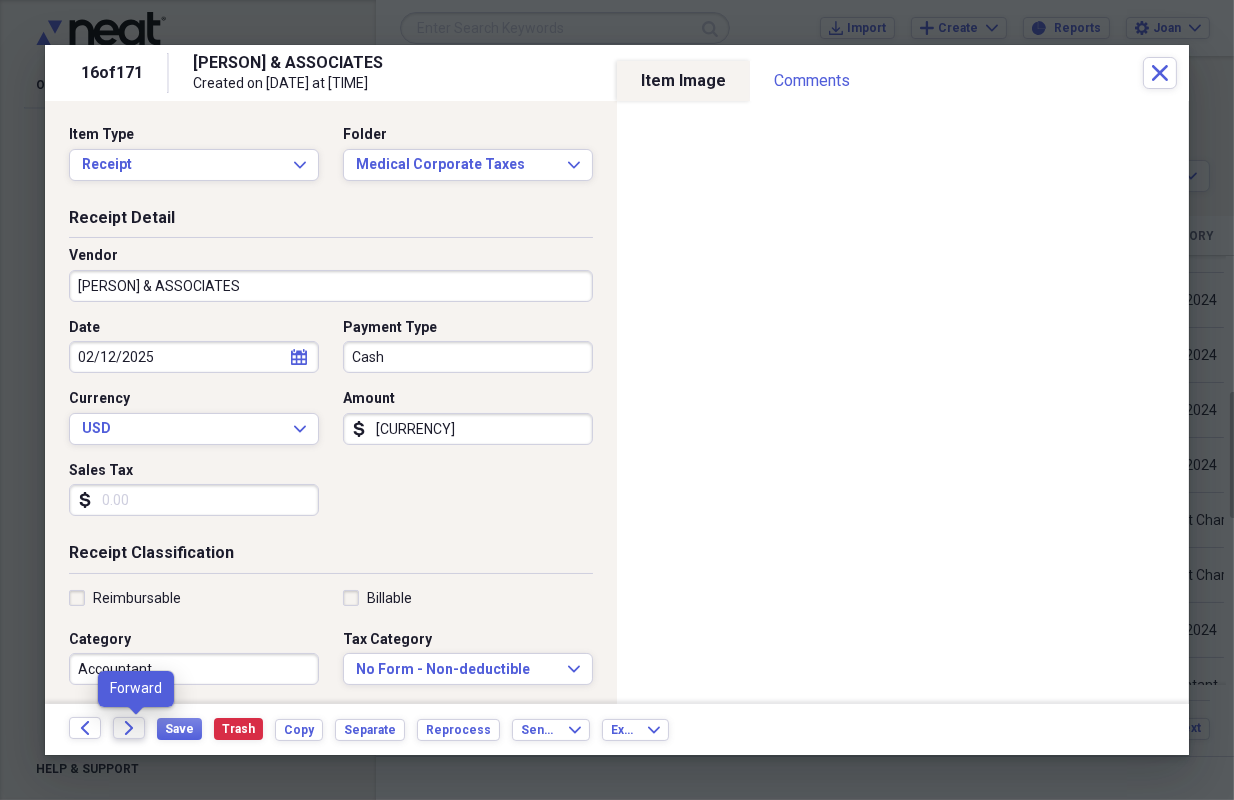 click on "Forward" 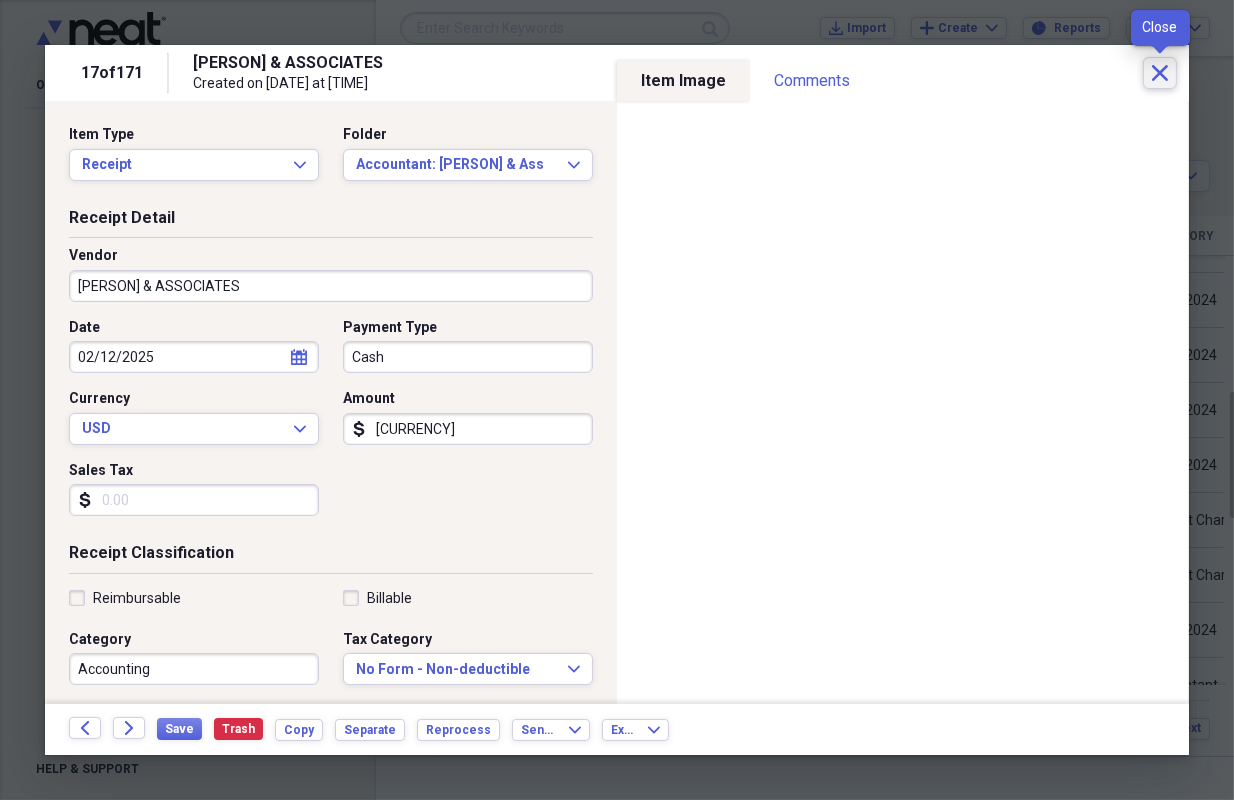 click 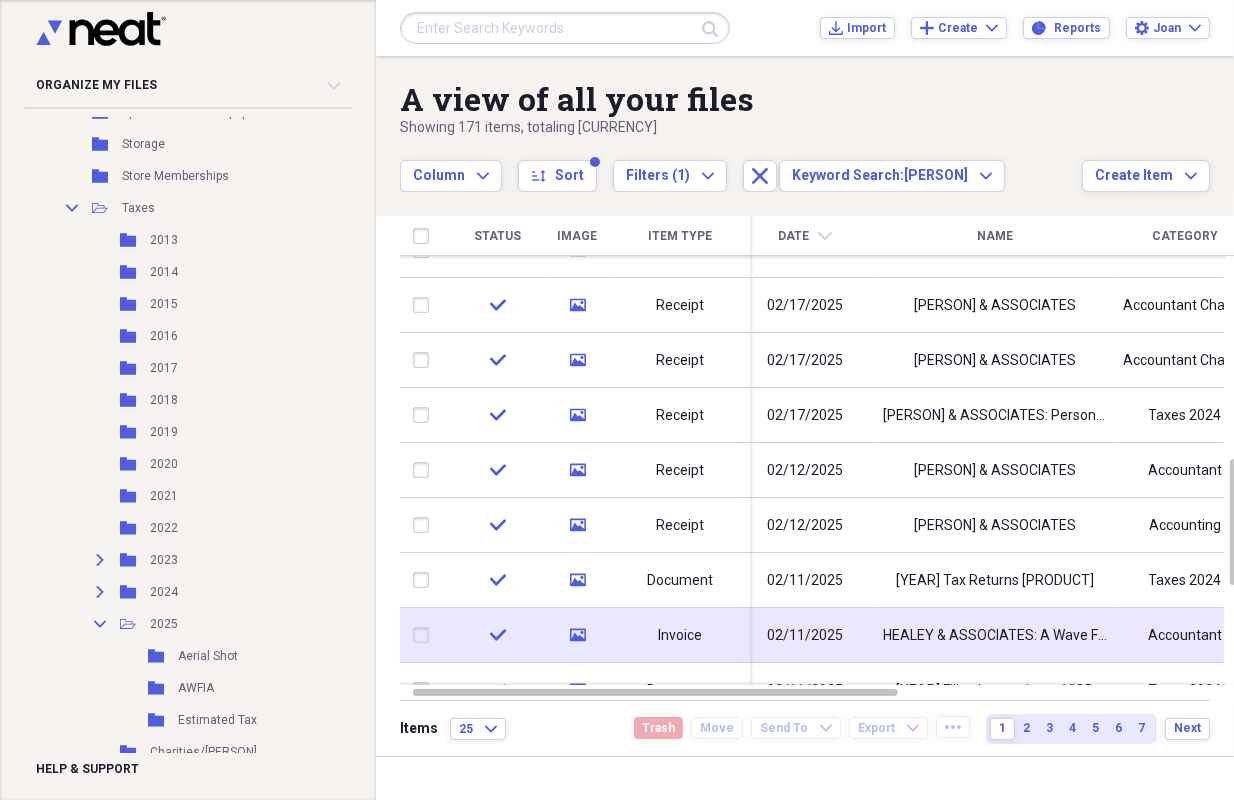 click on "HEALEY & ASSOCIATES: A Wave From It All [YEAR] Taxes" at bounding box center [995, 636] 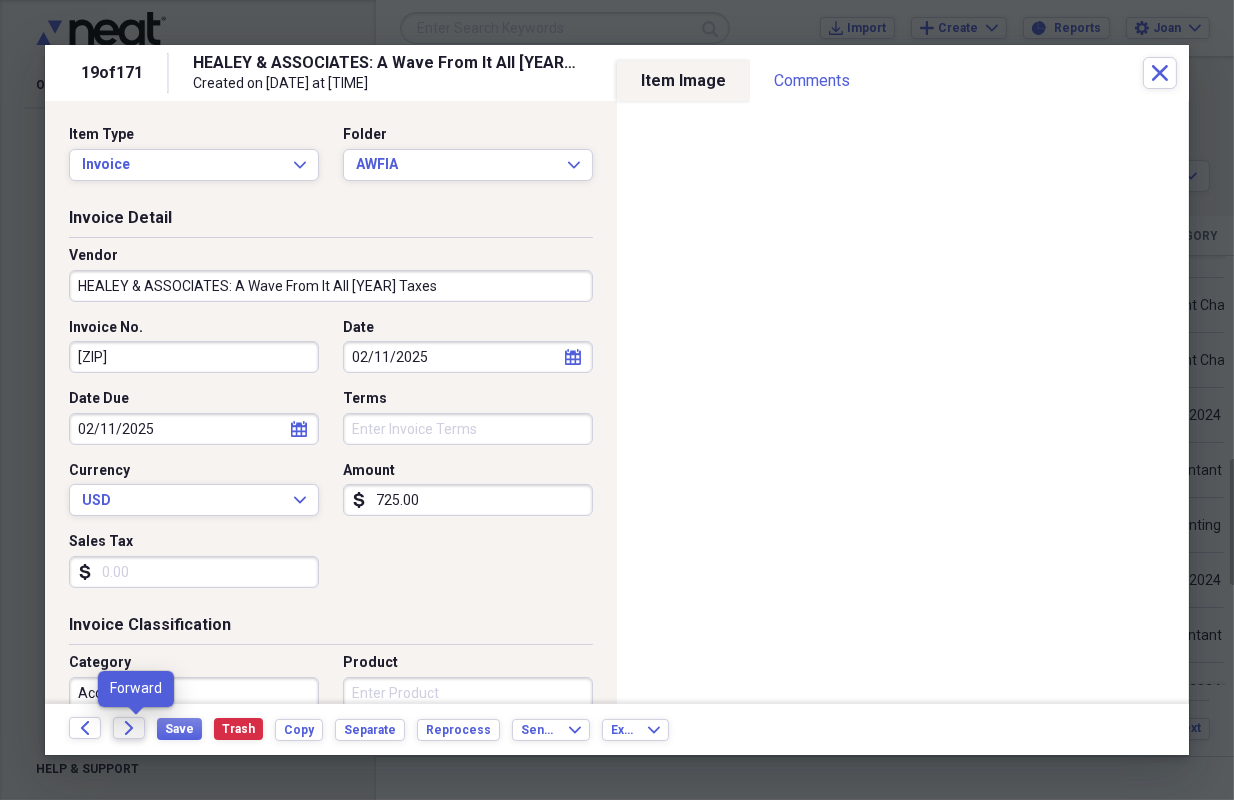 click on "Forward" 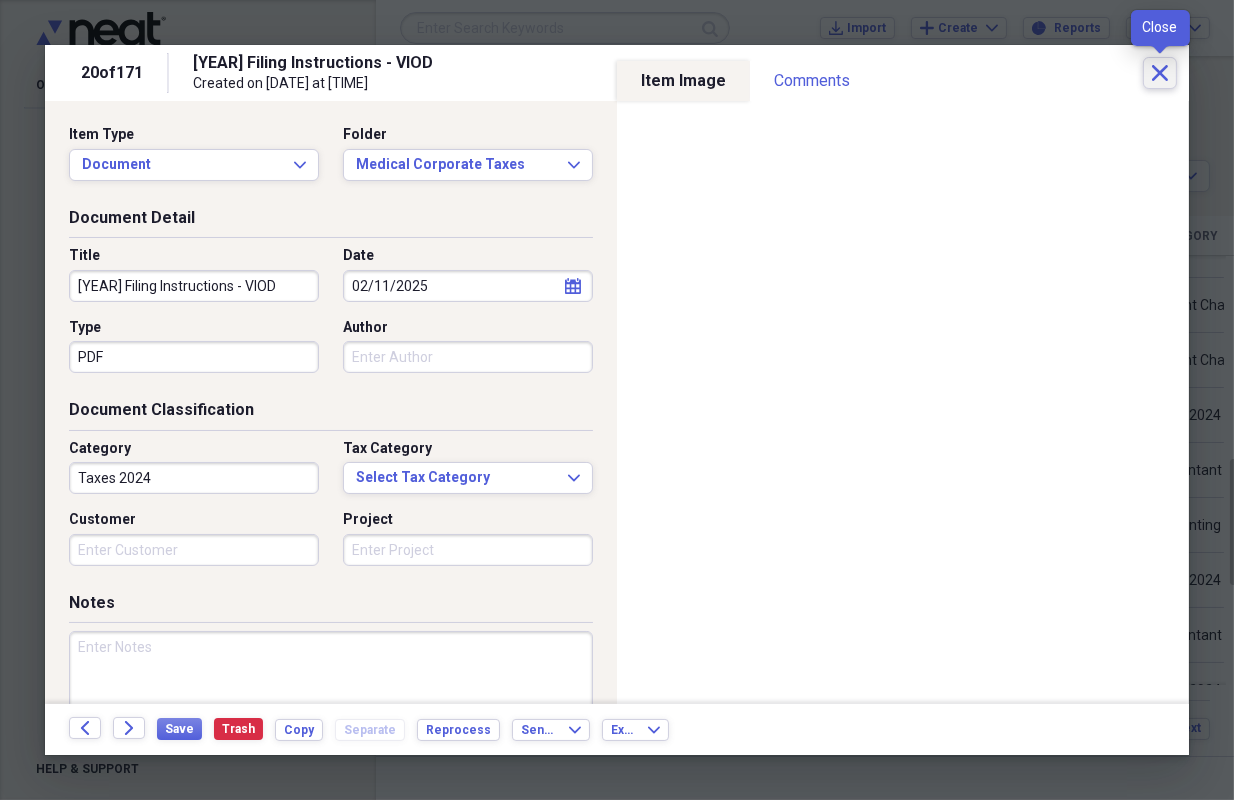 click on "Close" at bounding box center [1160, 73] 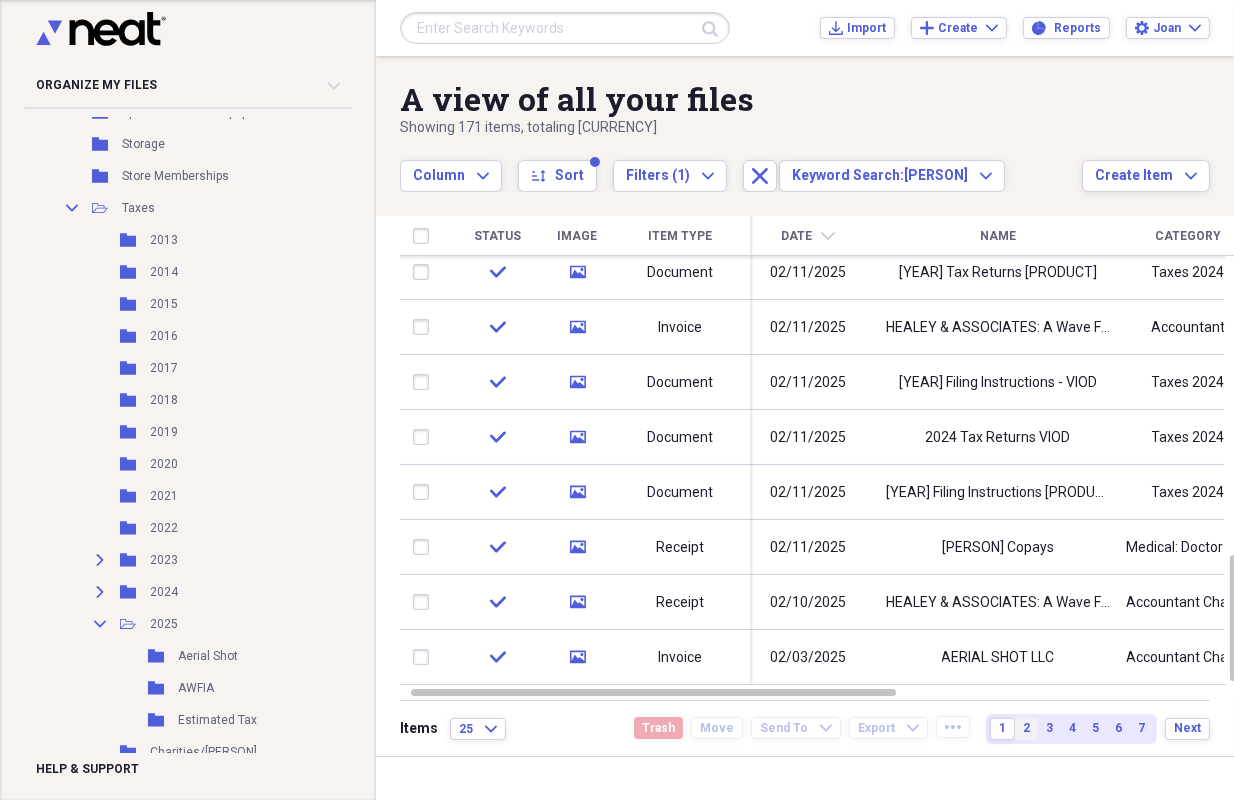 click on "2" at bounding box center [1026, 728] 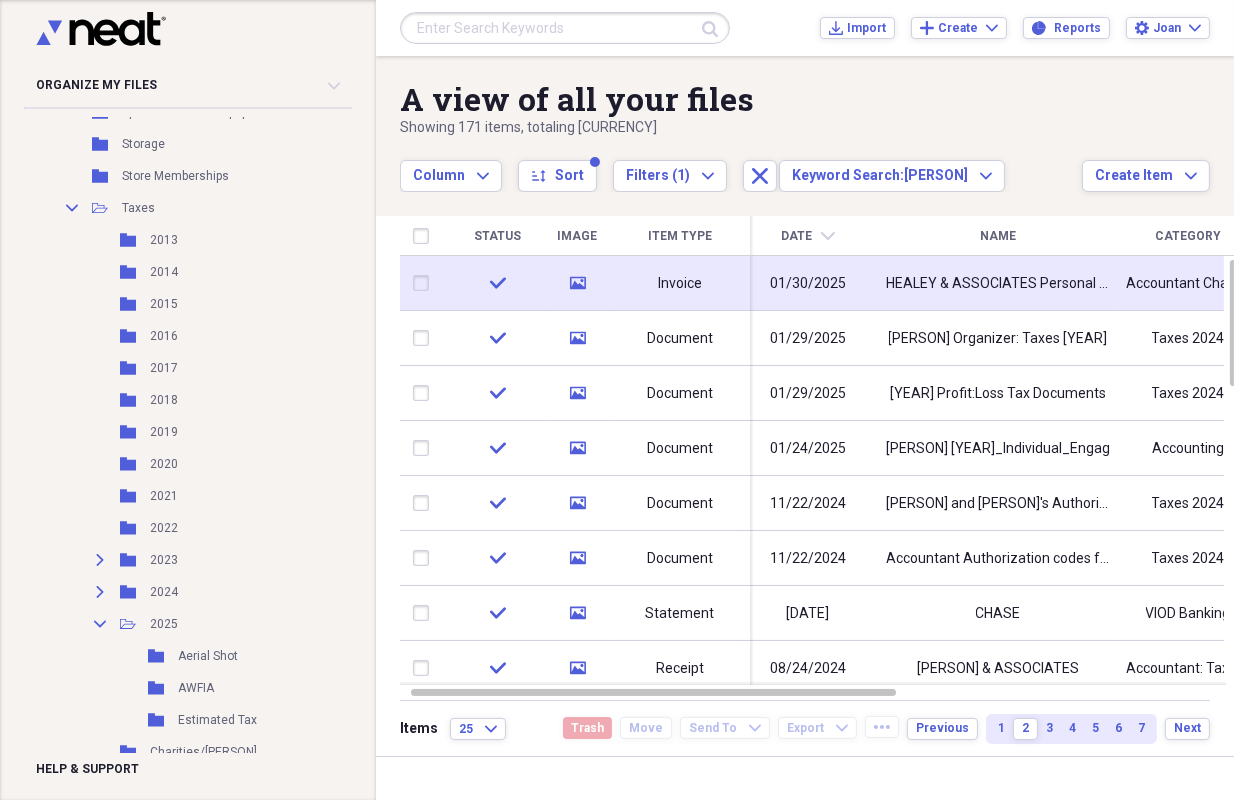click on "HEALEY & ASSOCIATES Personal Tax Invoice" at bounding box center [998, 284] 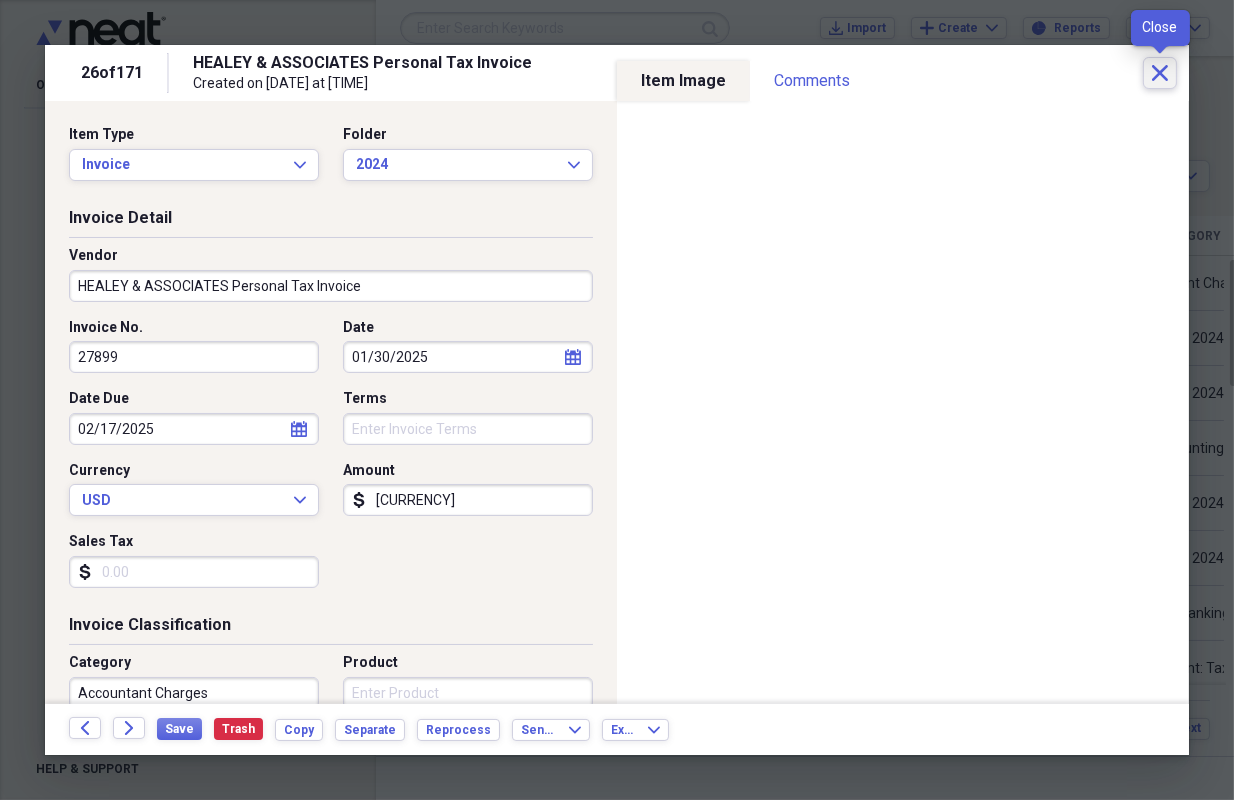 click on "Close" 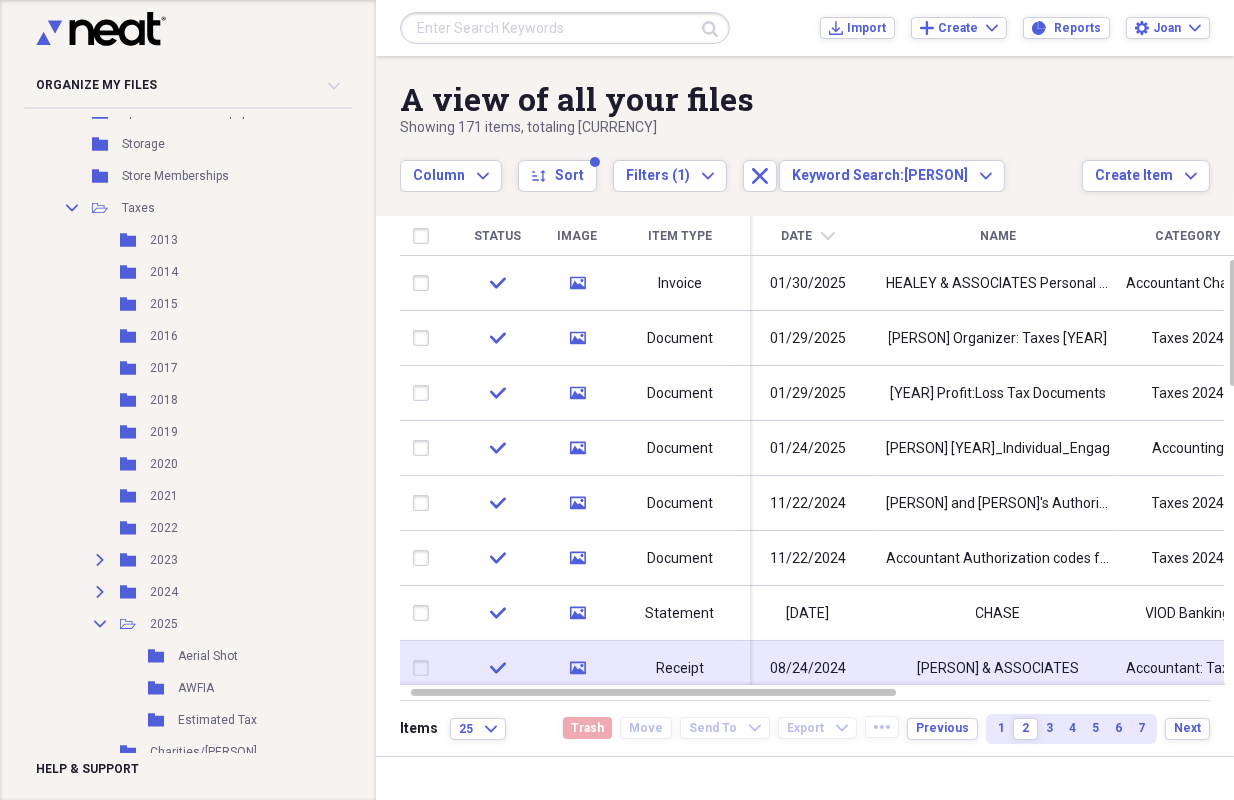 click on "Receipt" at bounding box center (680, 669) 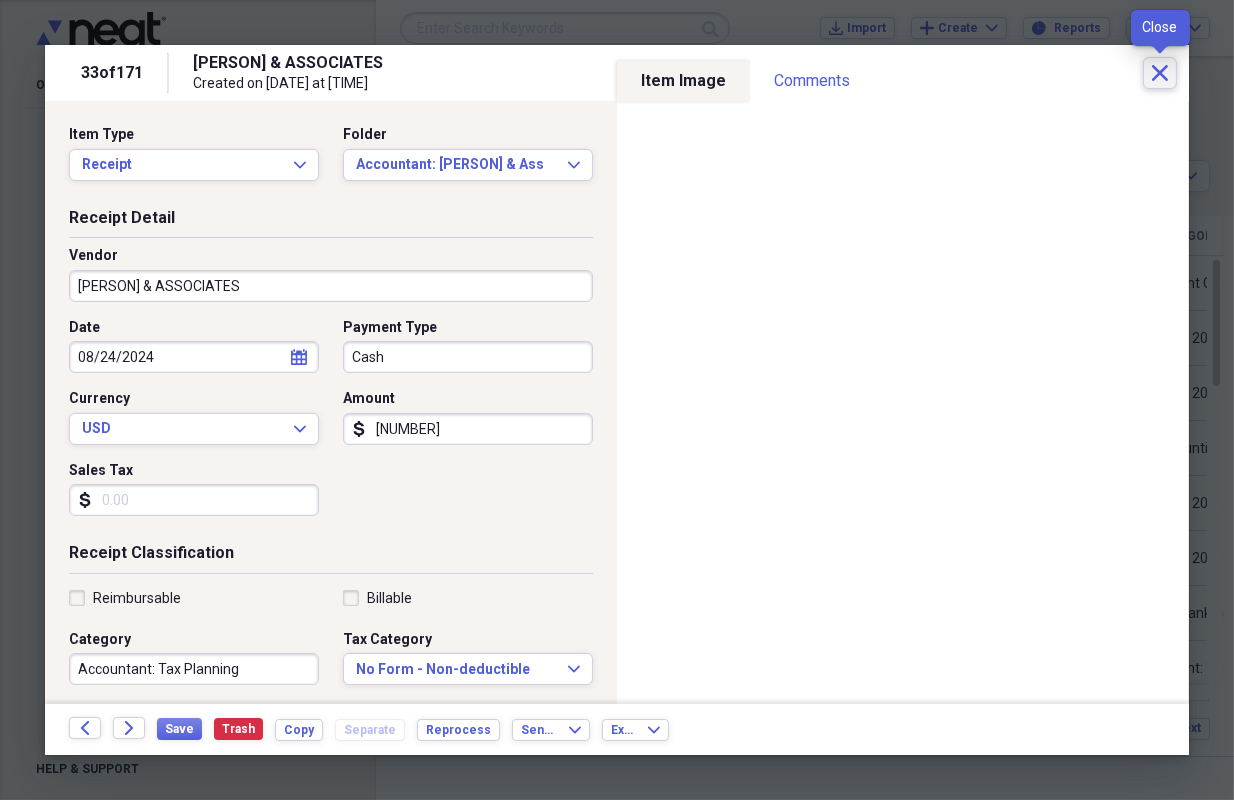 click on "Close" 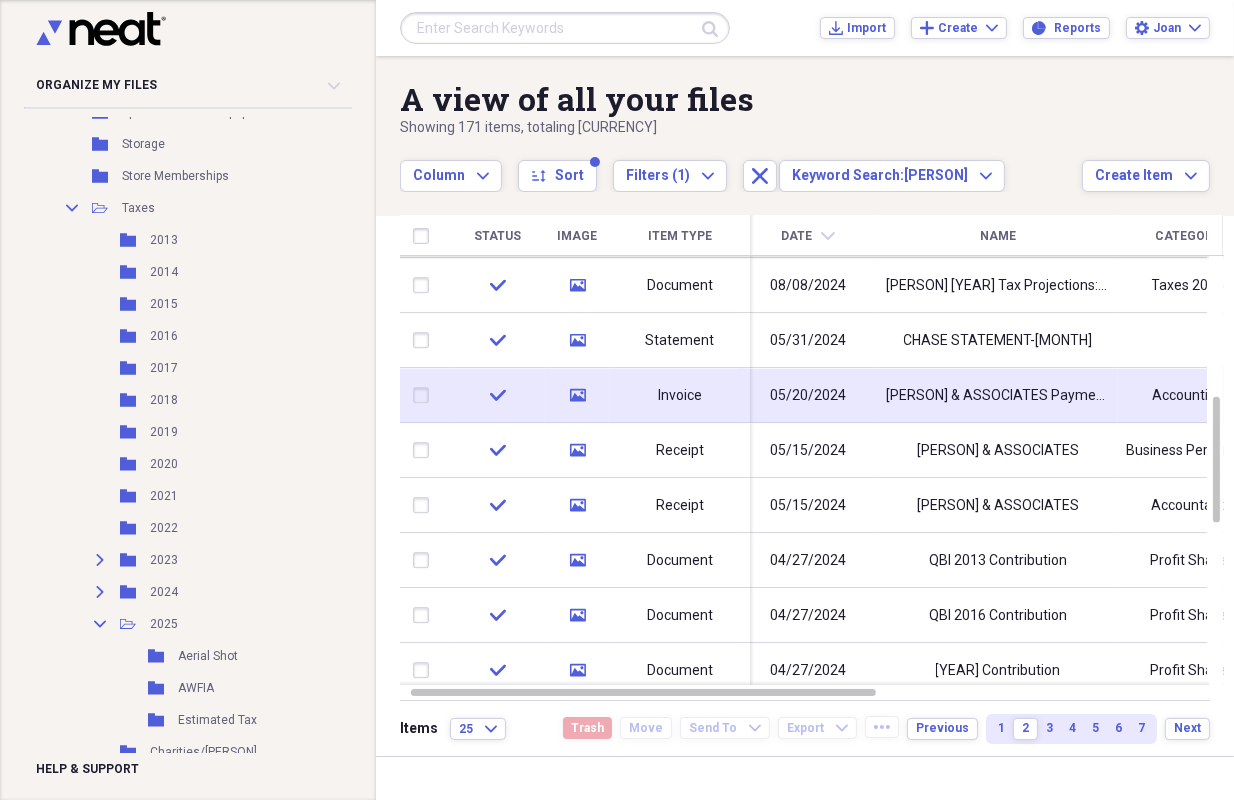 click on "05/20/2024" at bounding box center [808, 396] 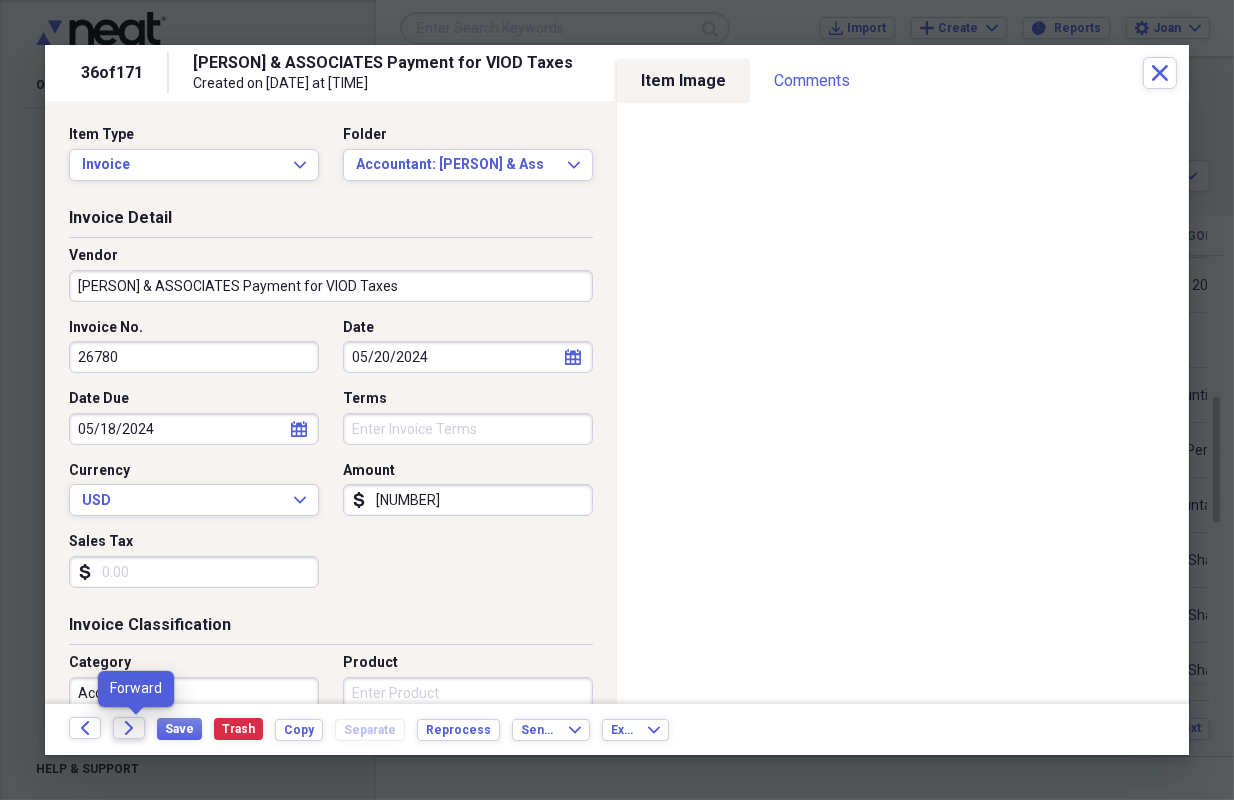 click on "Forward" 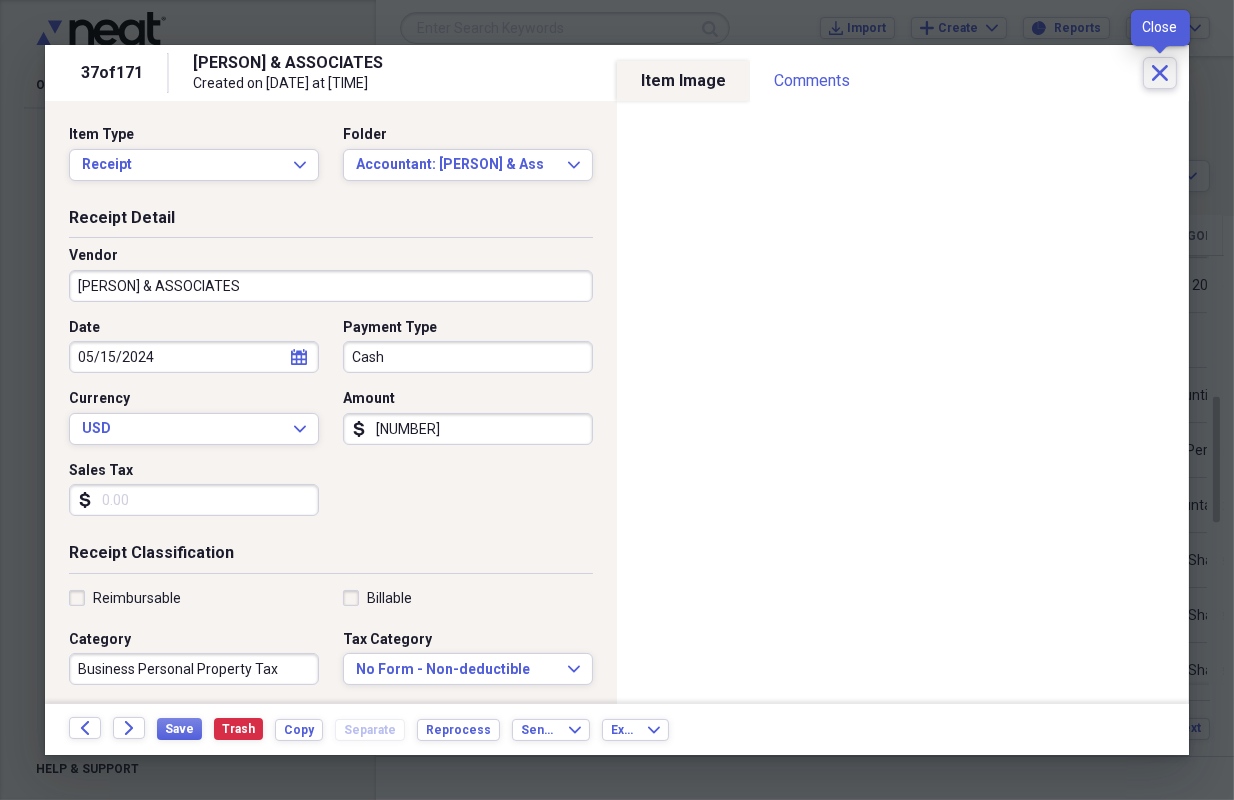click 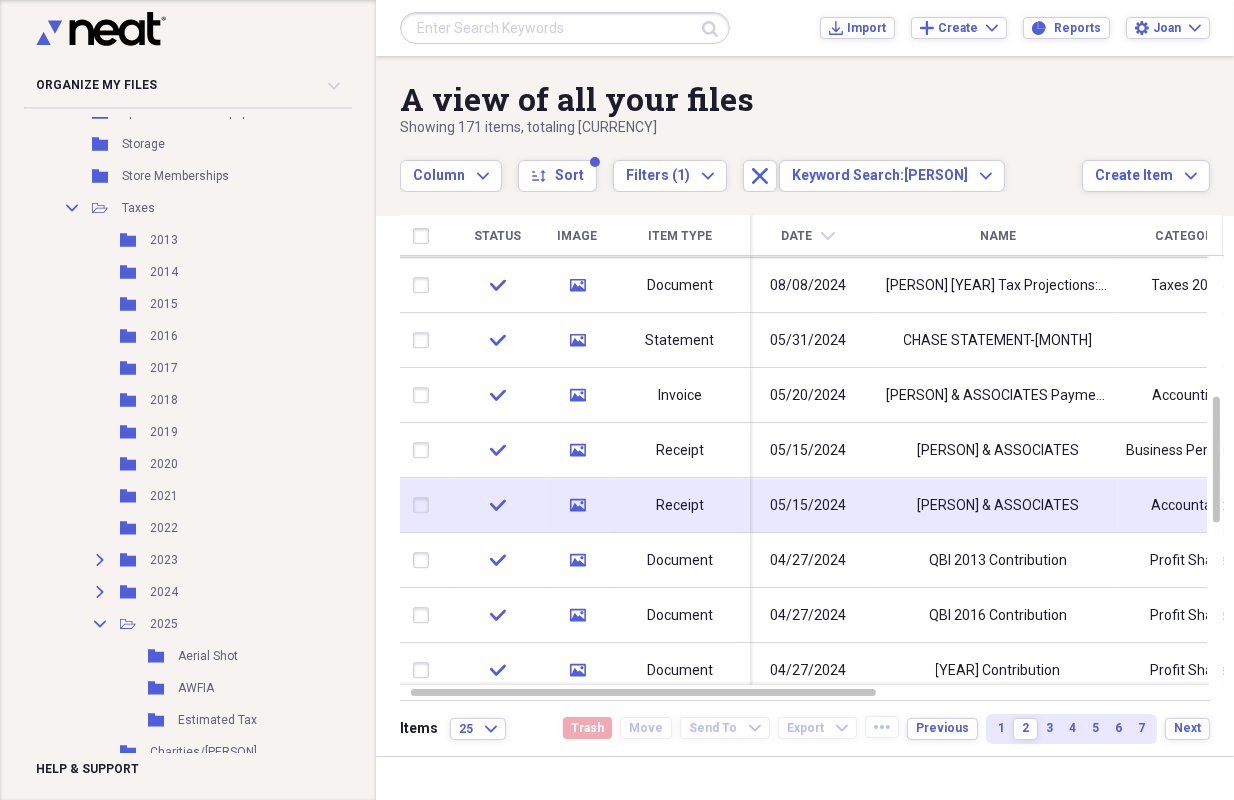 click on "Receipt" at bounding box center [680, 506] 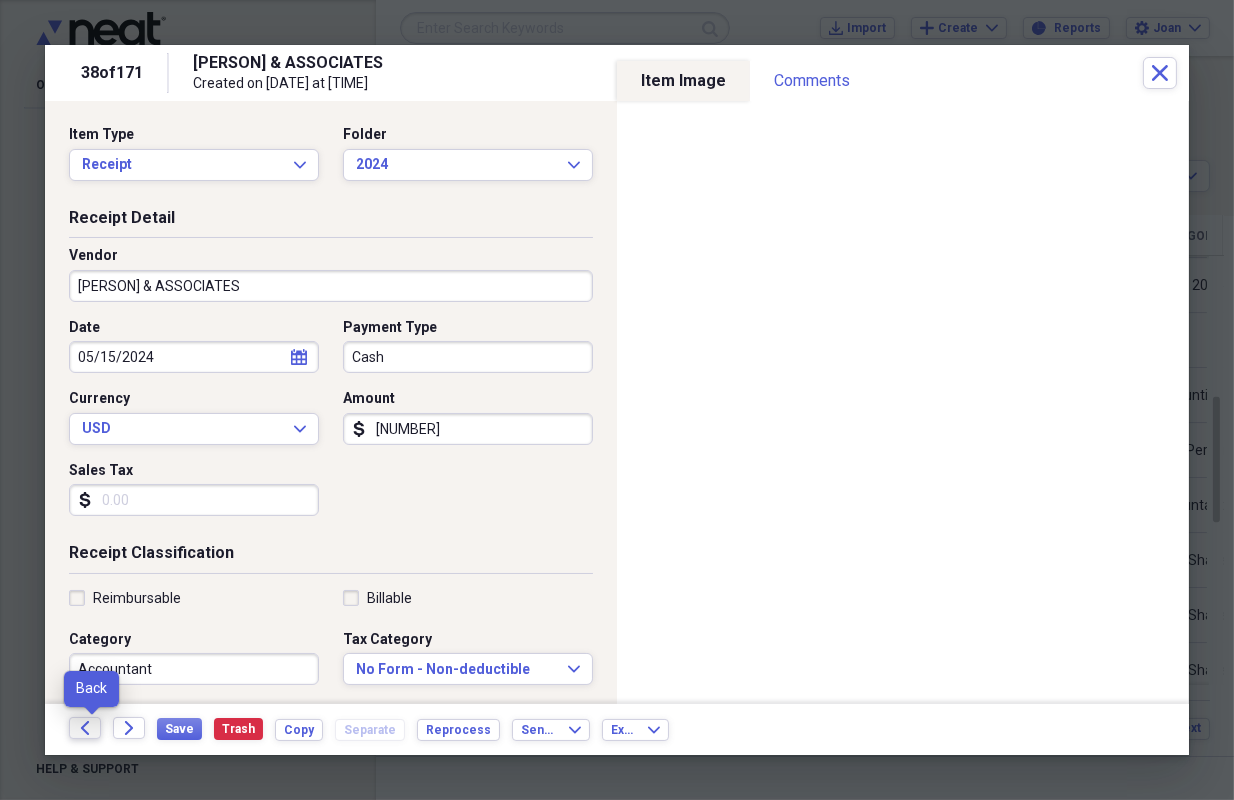 click on "Back" 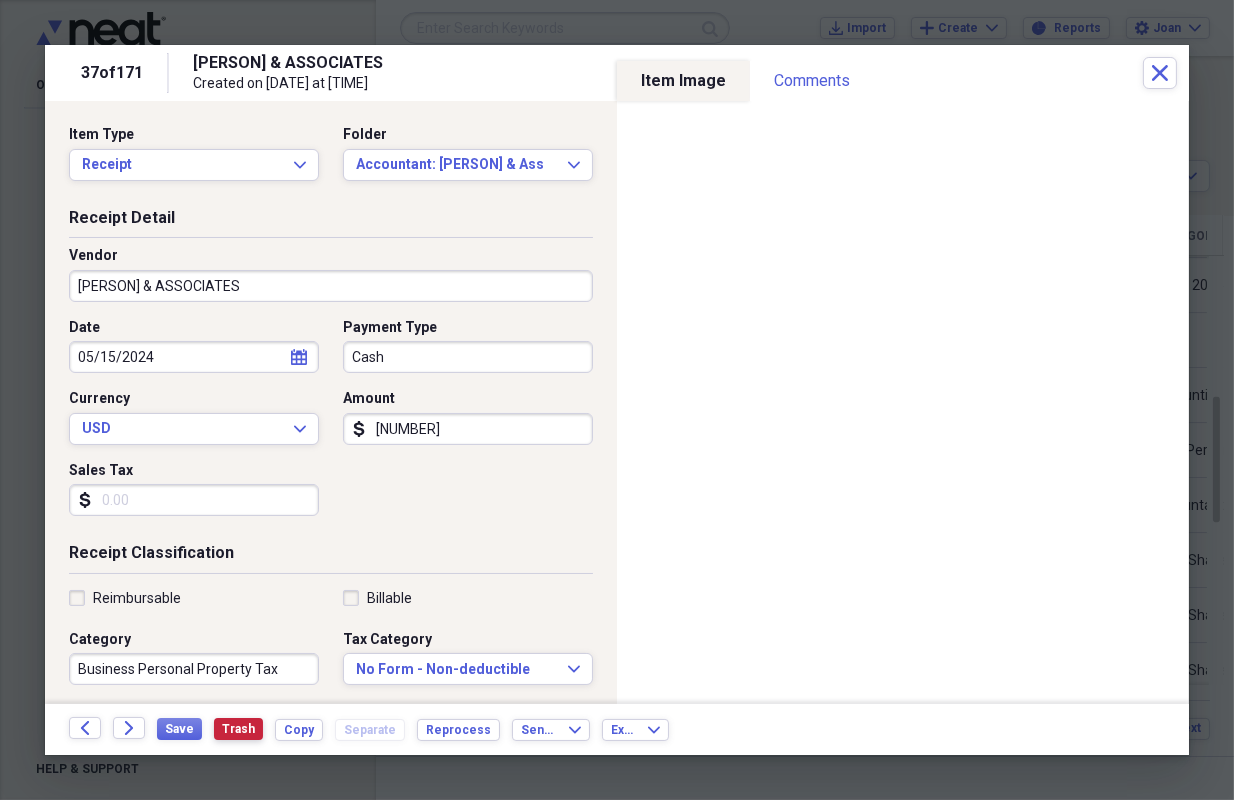 click on "Trash" at bounding box center (238, 729) 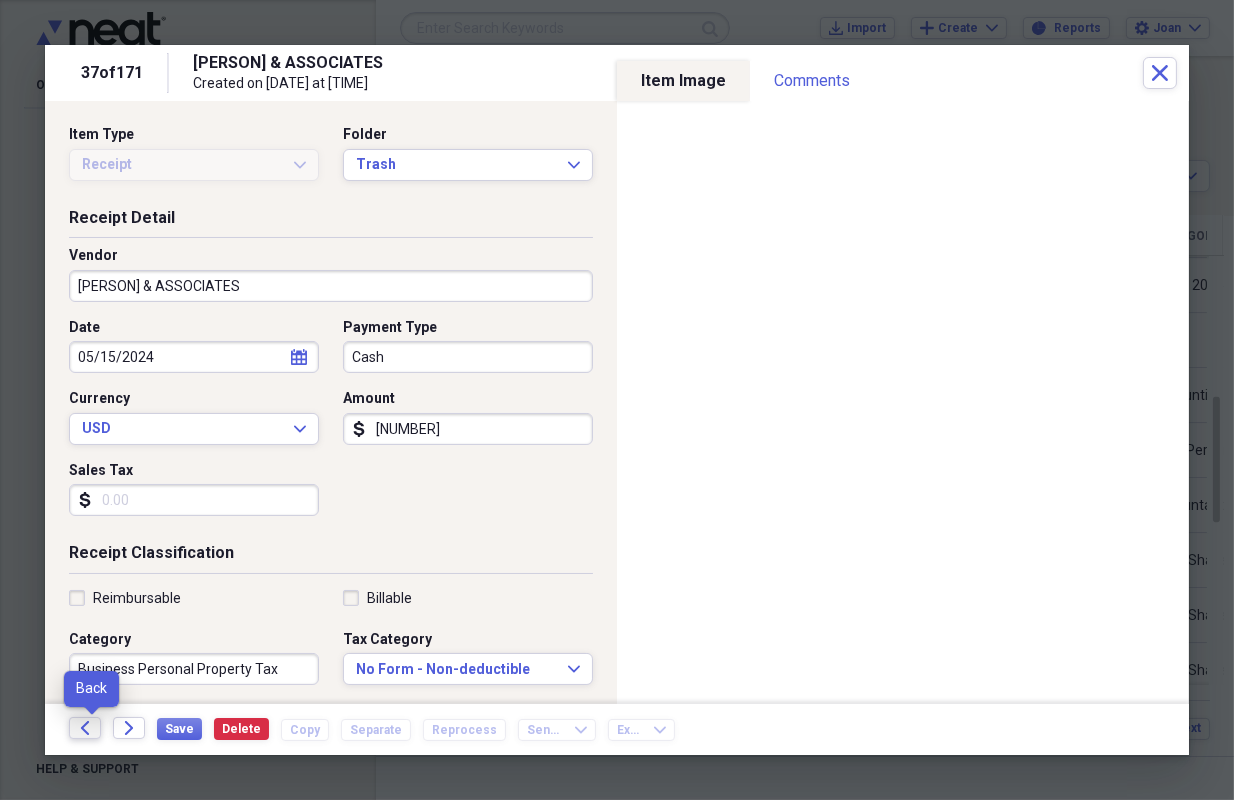 click 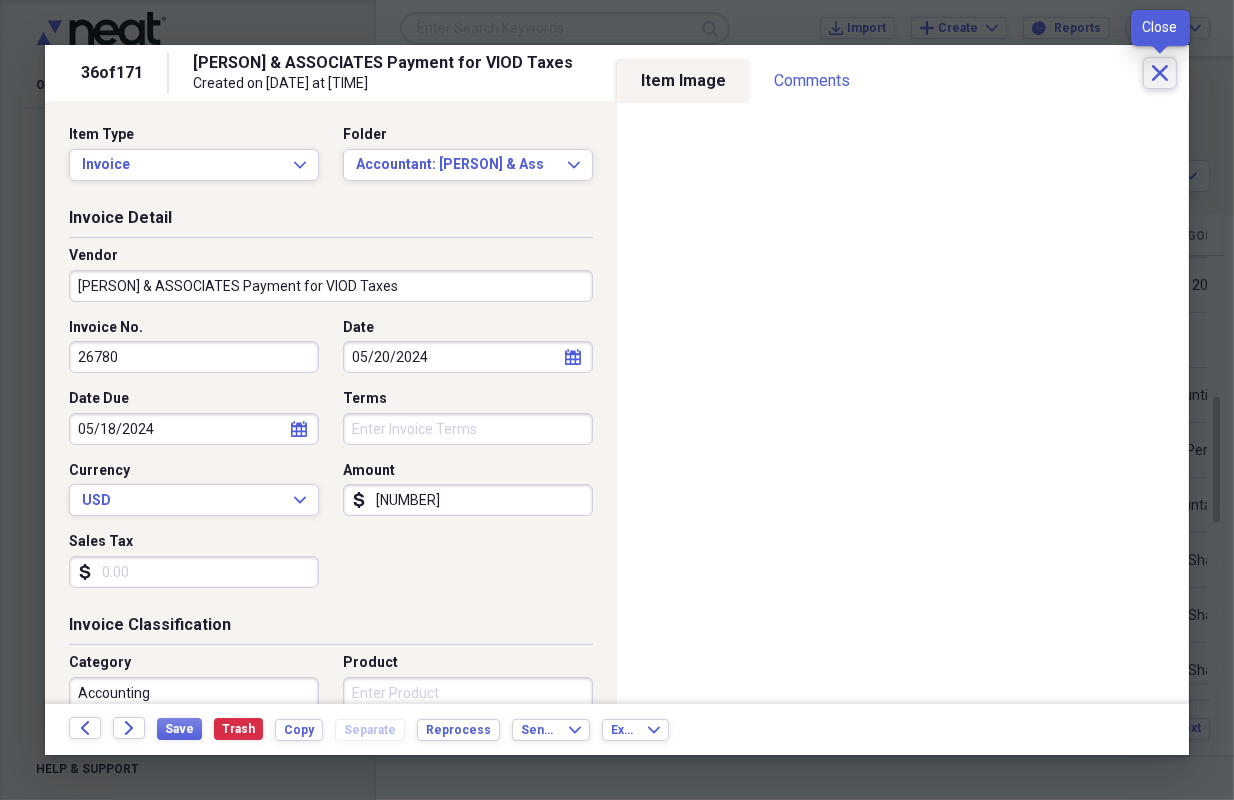 click on "Close" at bounding box center [1160, 73] 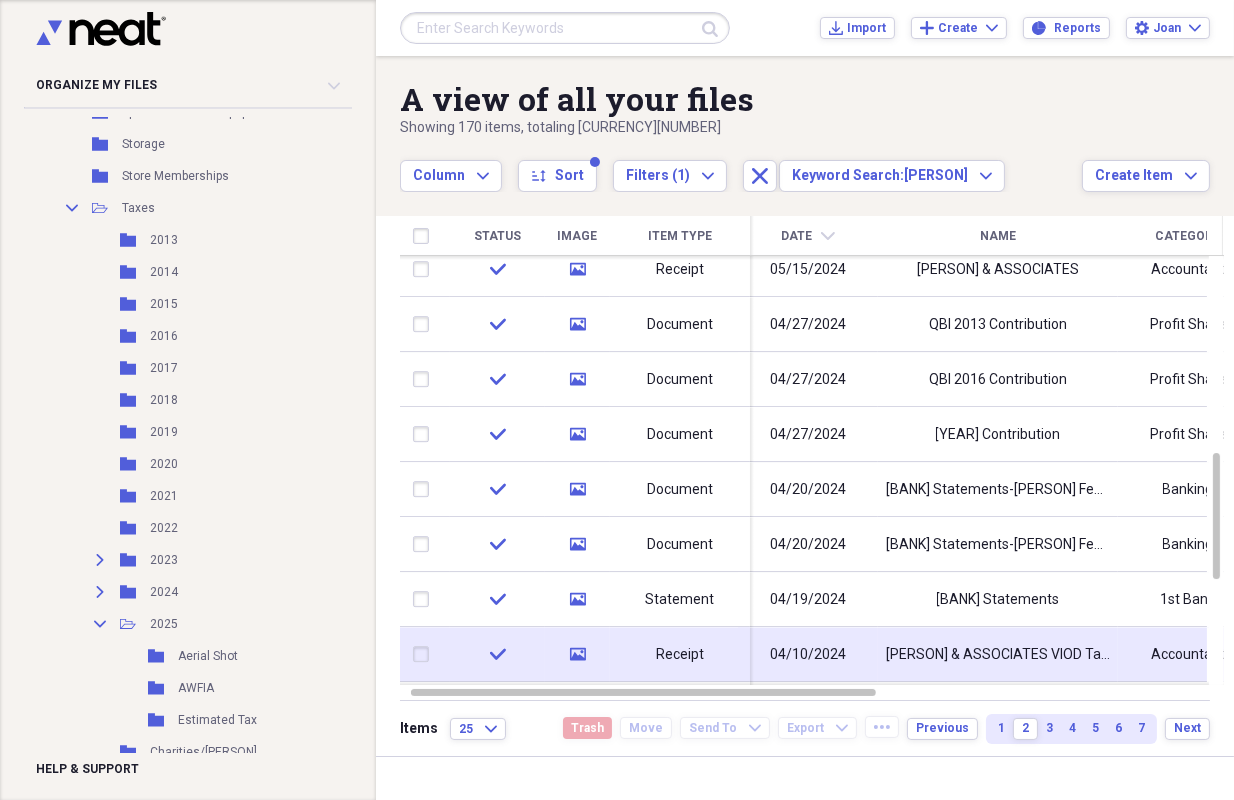click on "Receipt" at bounding box center (680, 655) 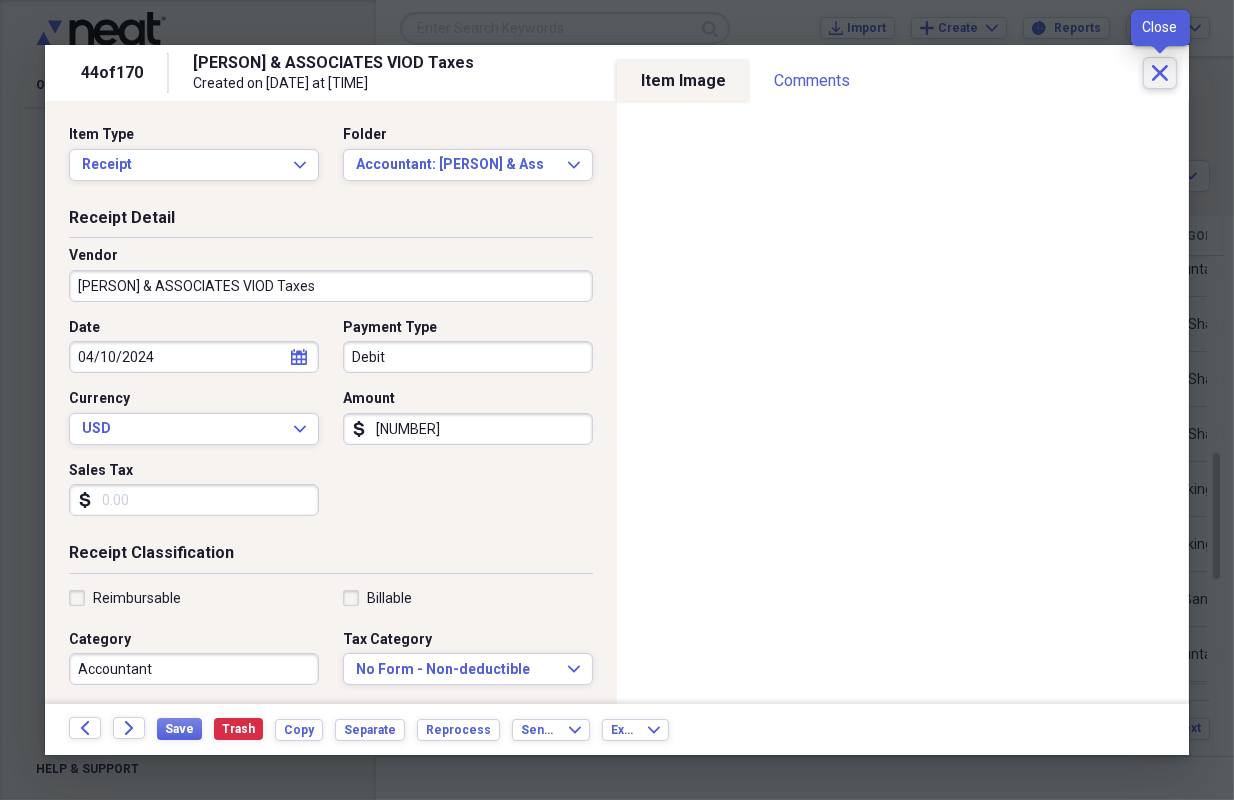 click on "Close" at bounding box center [1160, 73] 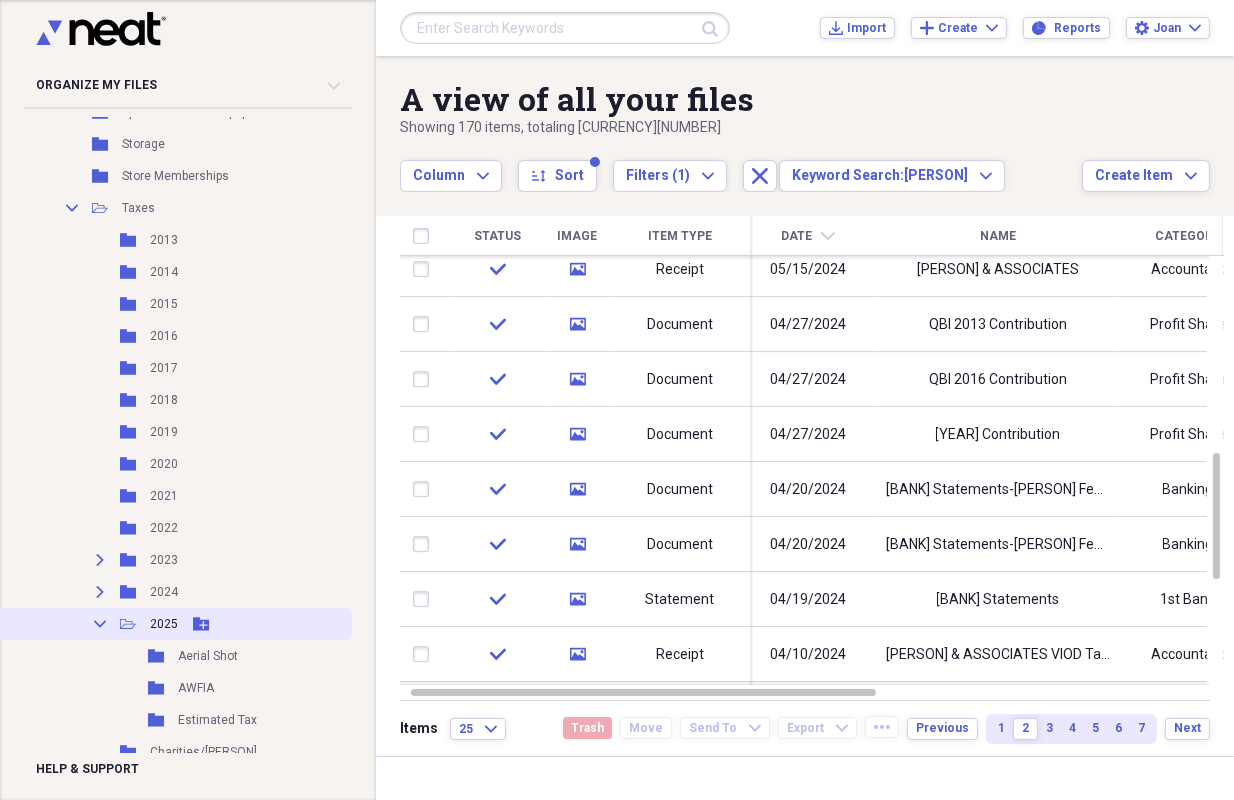 click on "Collapse" 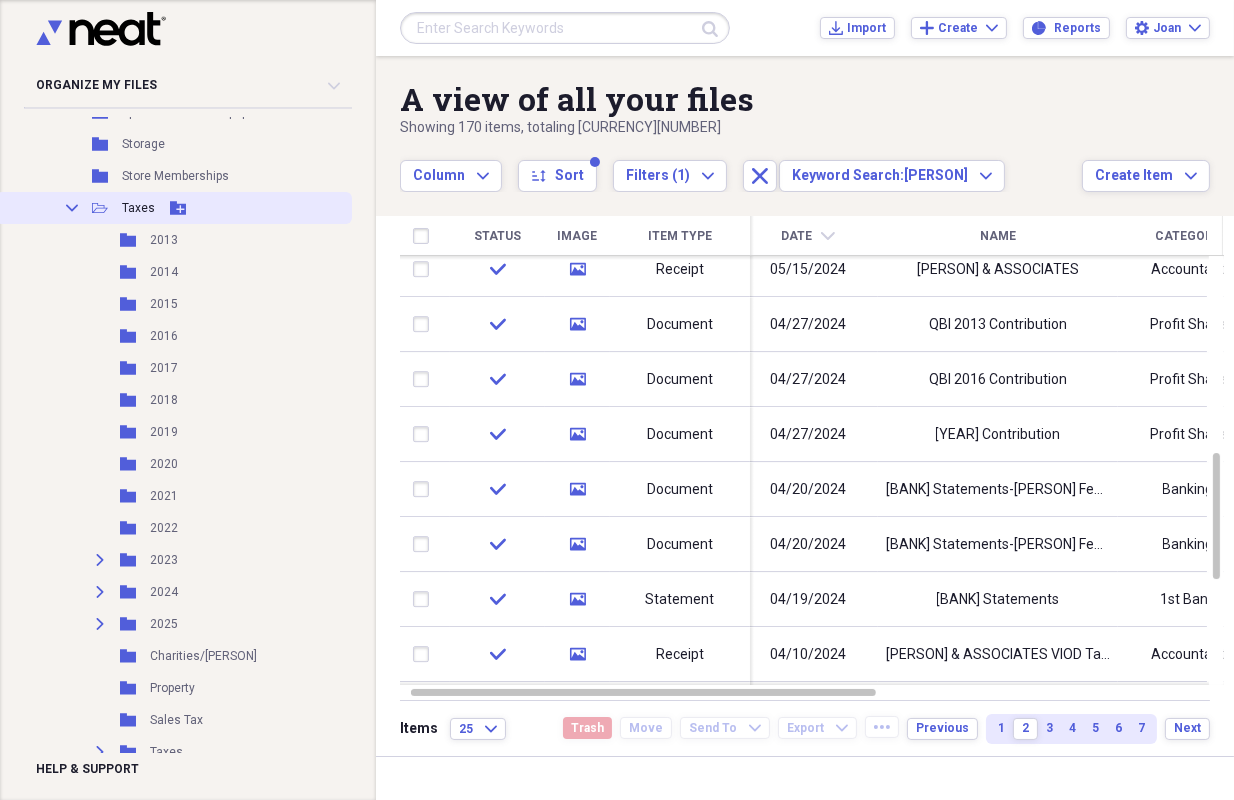 click on "Collapse" 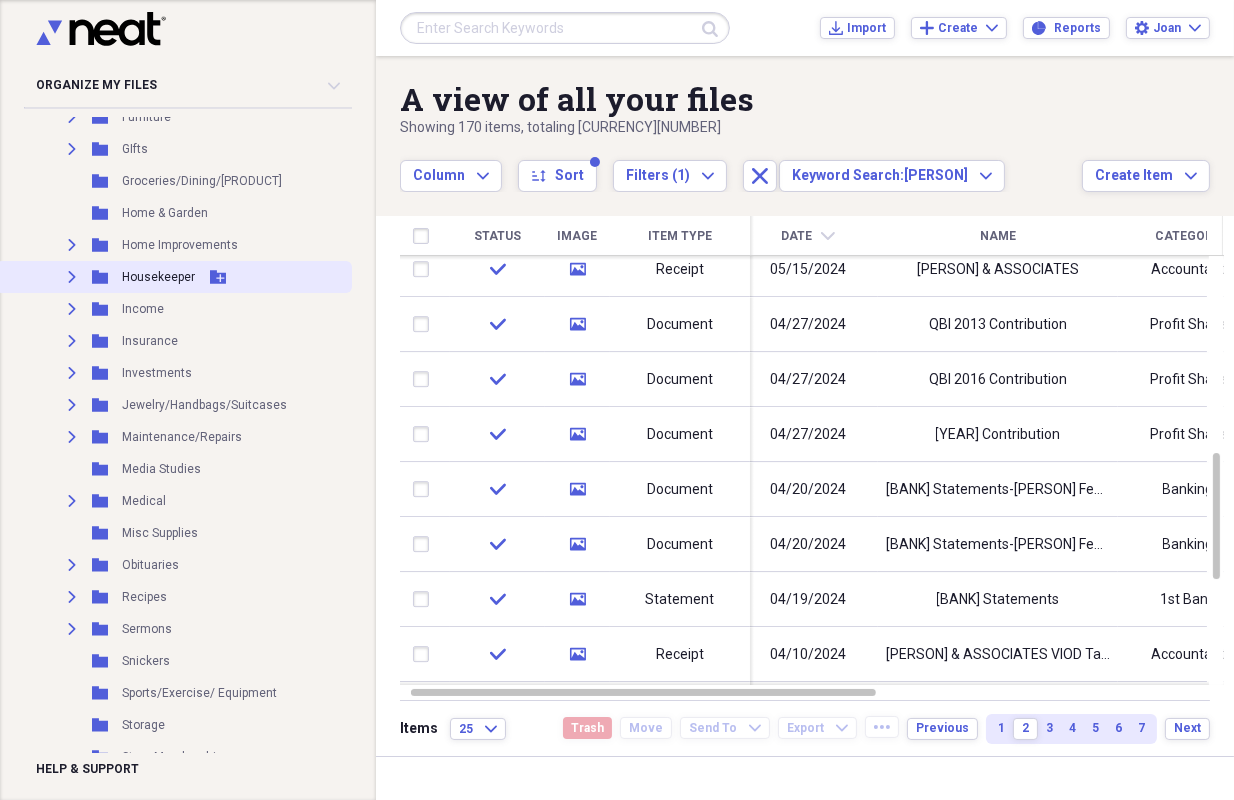 scroll, scrollTop: 135, scrollLeft: 0, axis: vertical 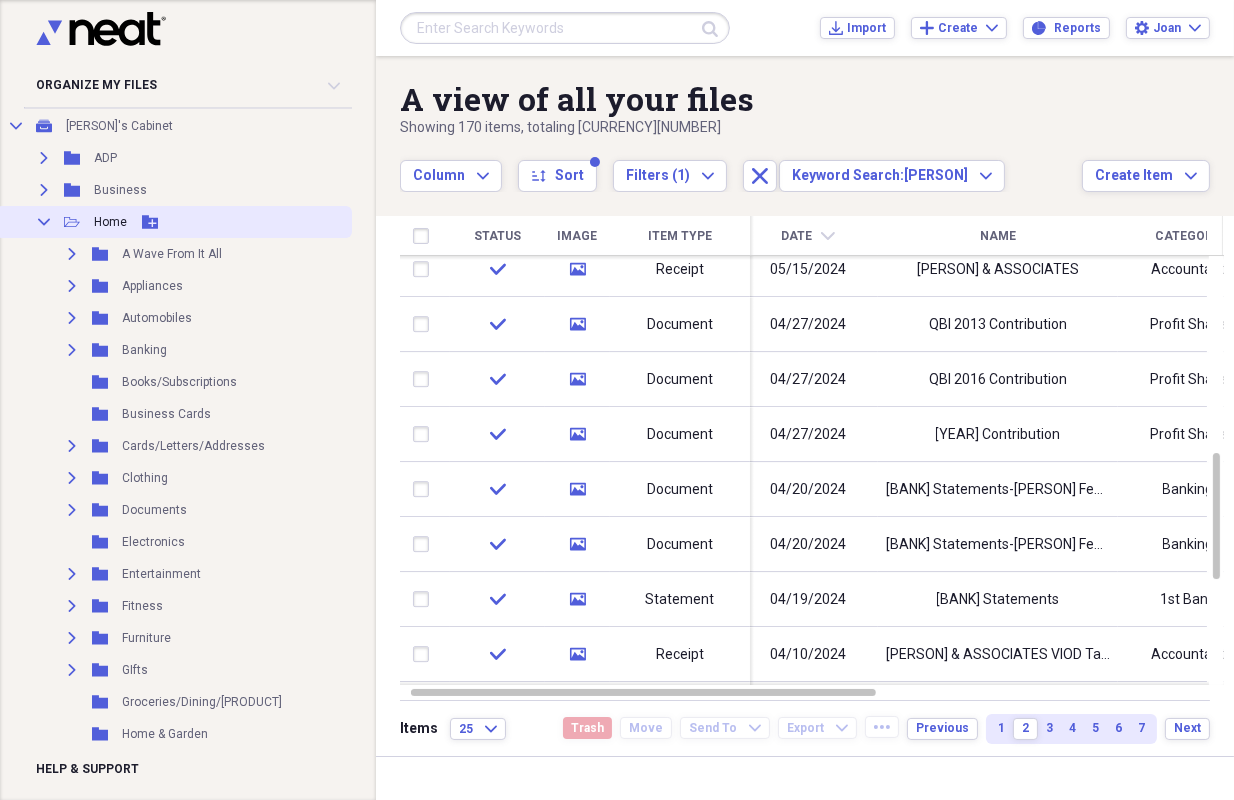 click on "Collapse" 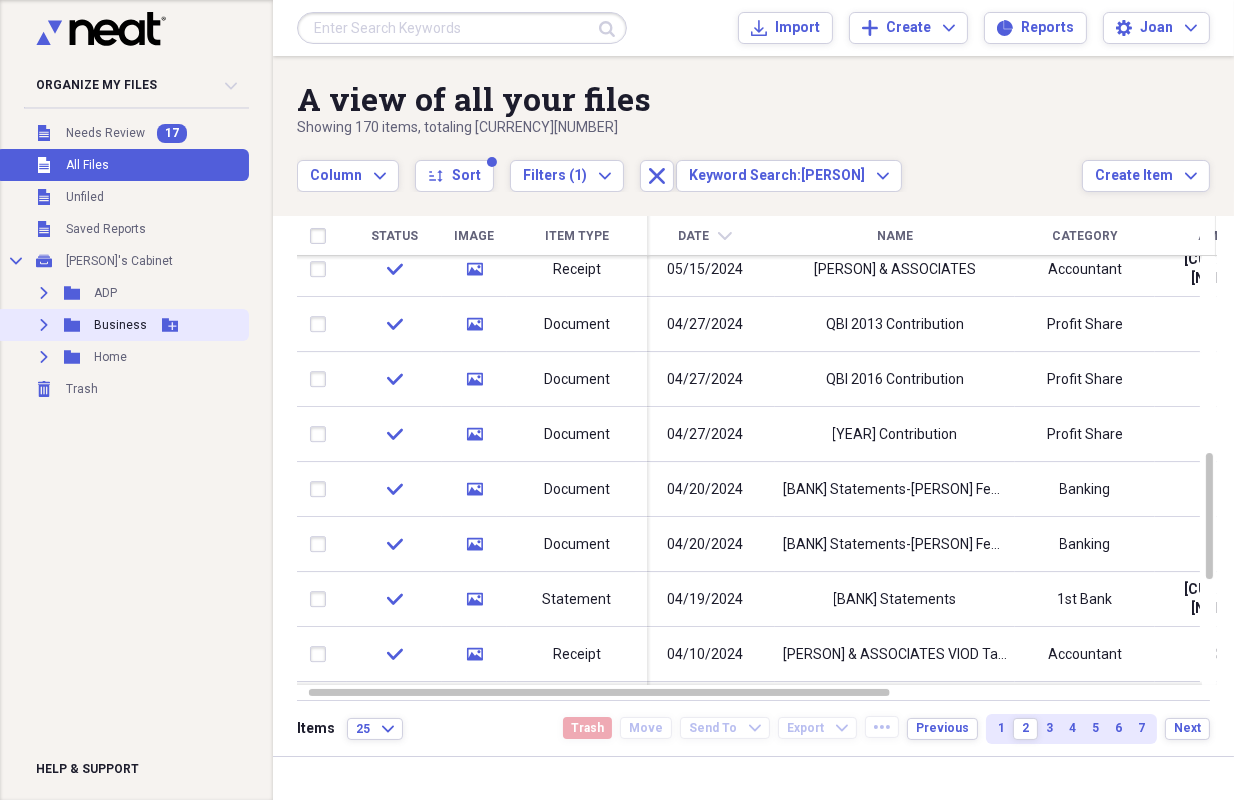scroll, scrollTop: 0, scrollLeft: 0, axis: both 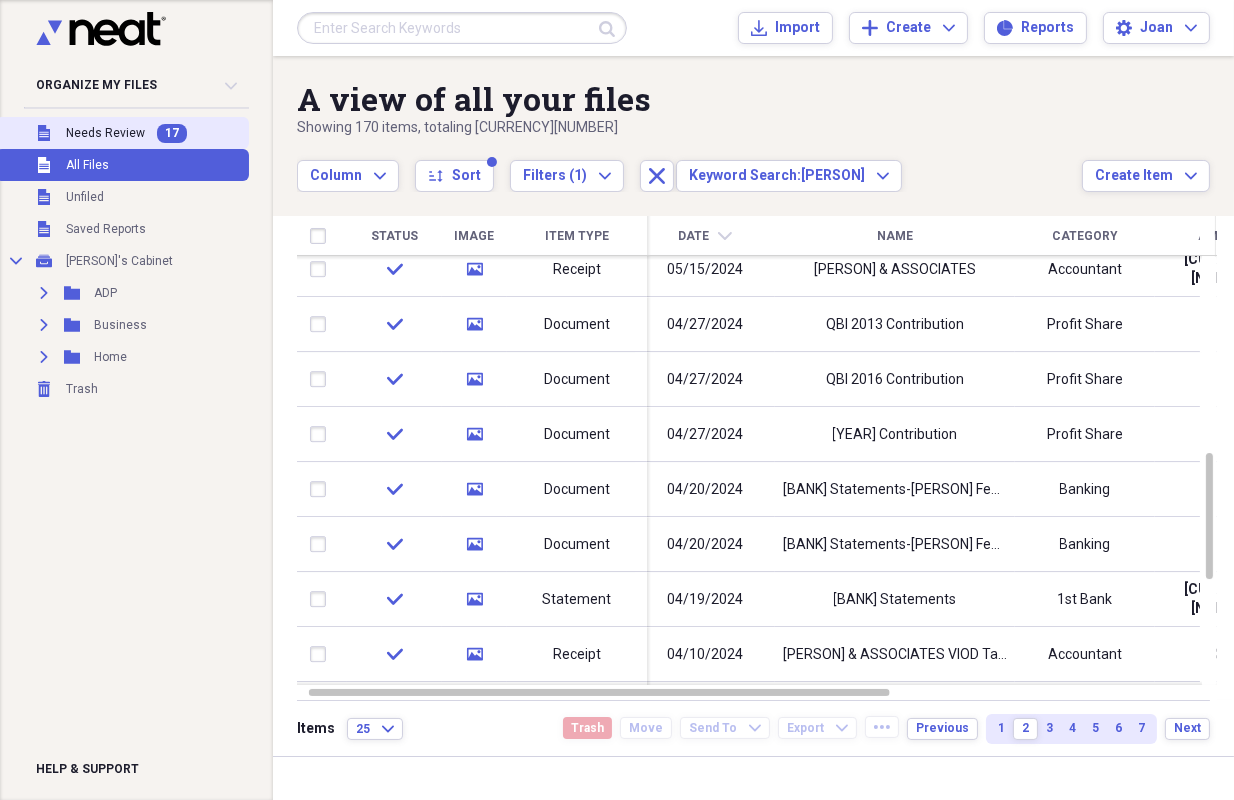 click on "Unfiled Needs Review 17" at bounding box center (122, 133) 